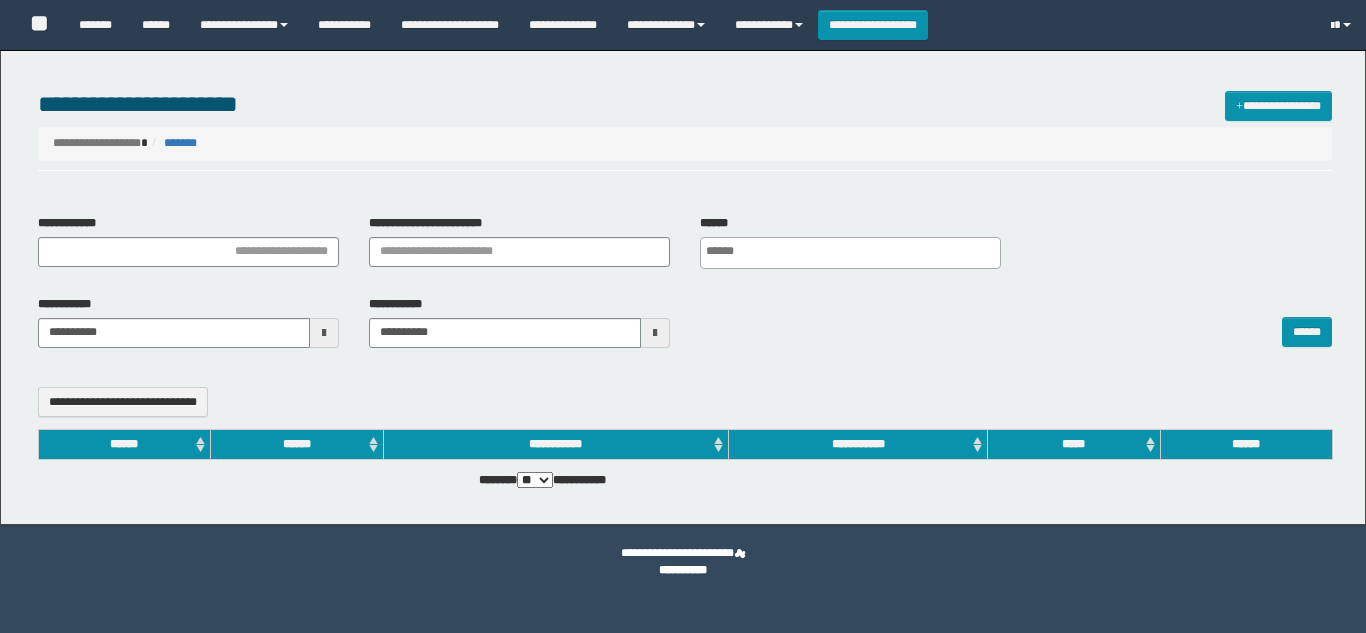 select 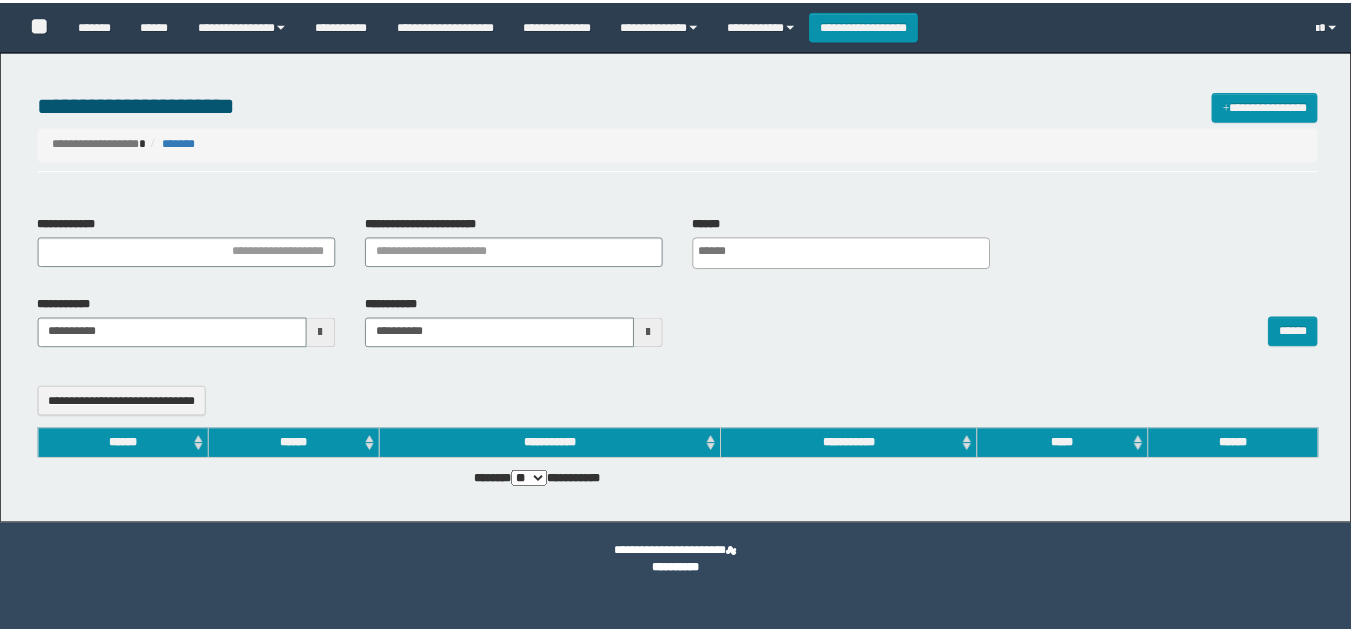 scroll, scrollTop: 0, scrollLeft: 0, axis: both 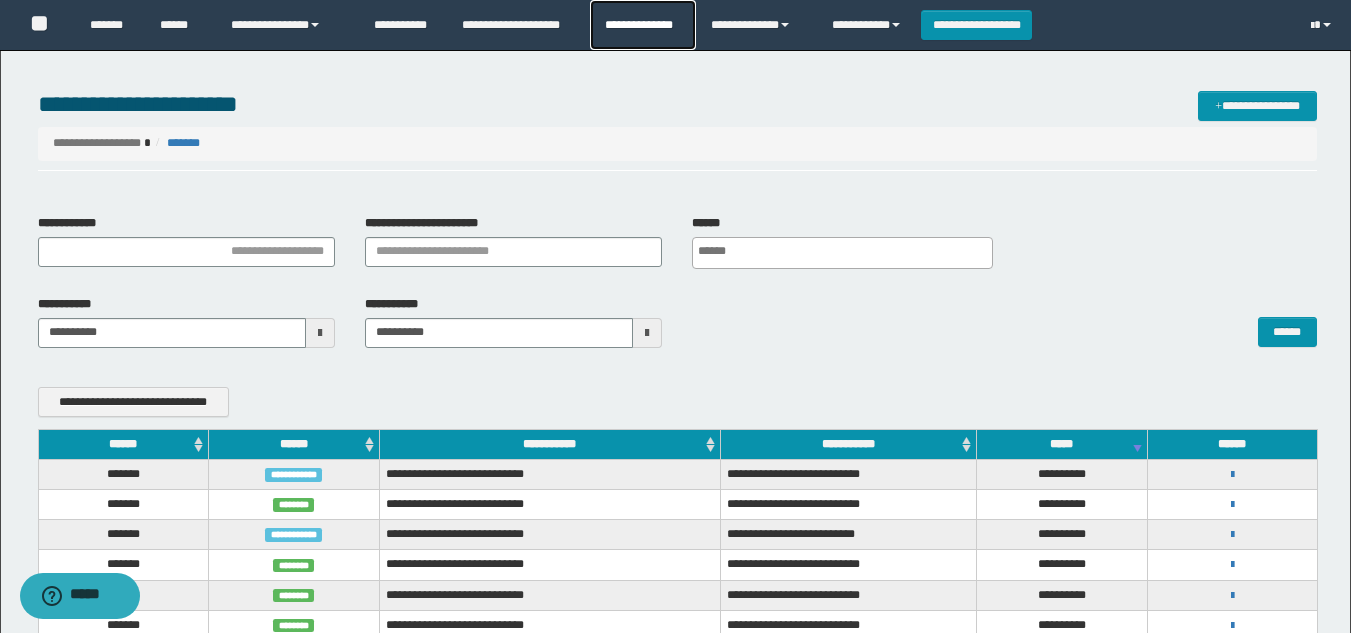 click on "**********" at bounding box center (642, 25) 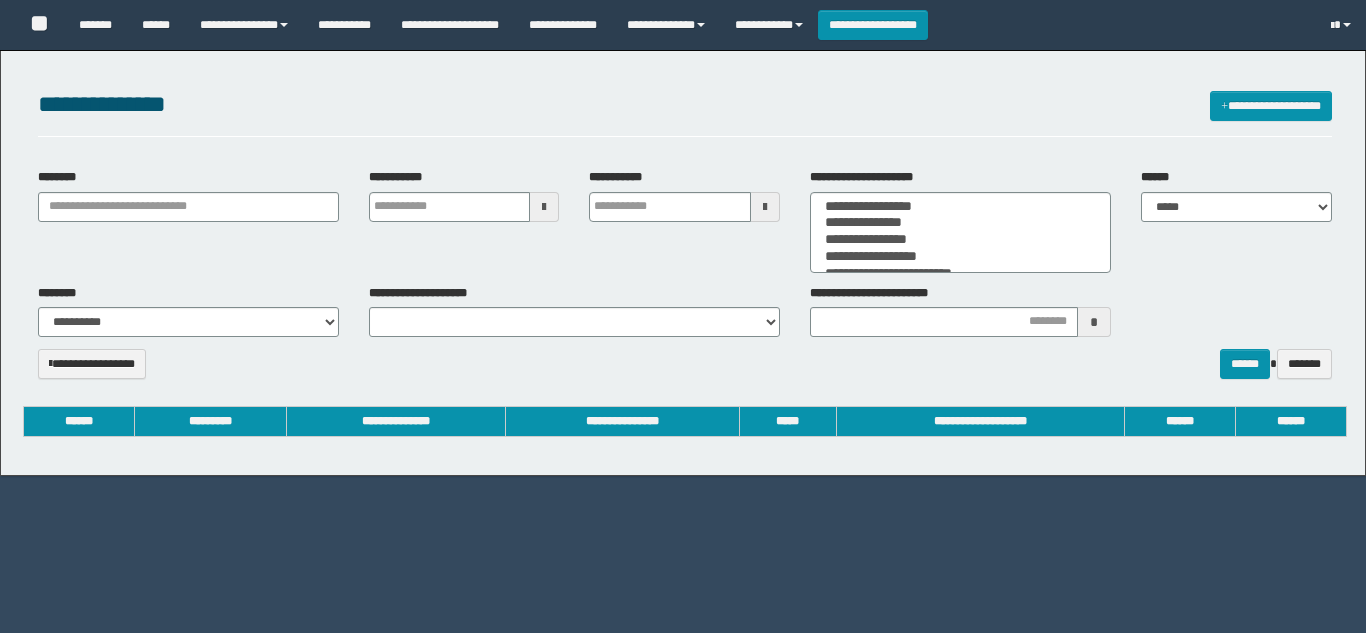 select 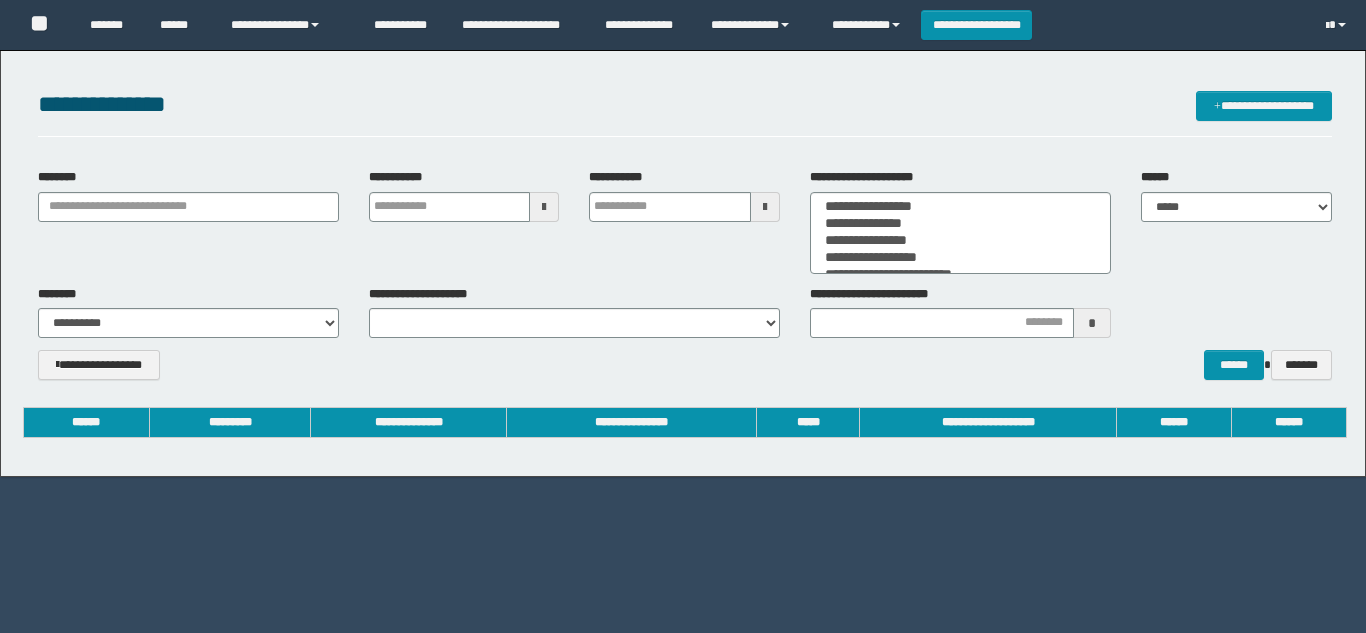 scroll, scrollTop: 0, scrollLeft: 0, axis: both 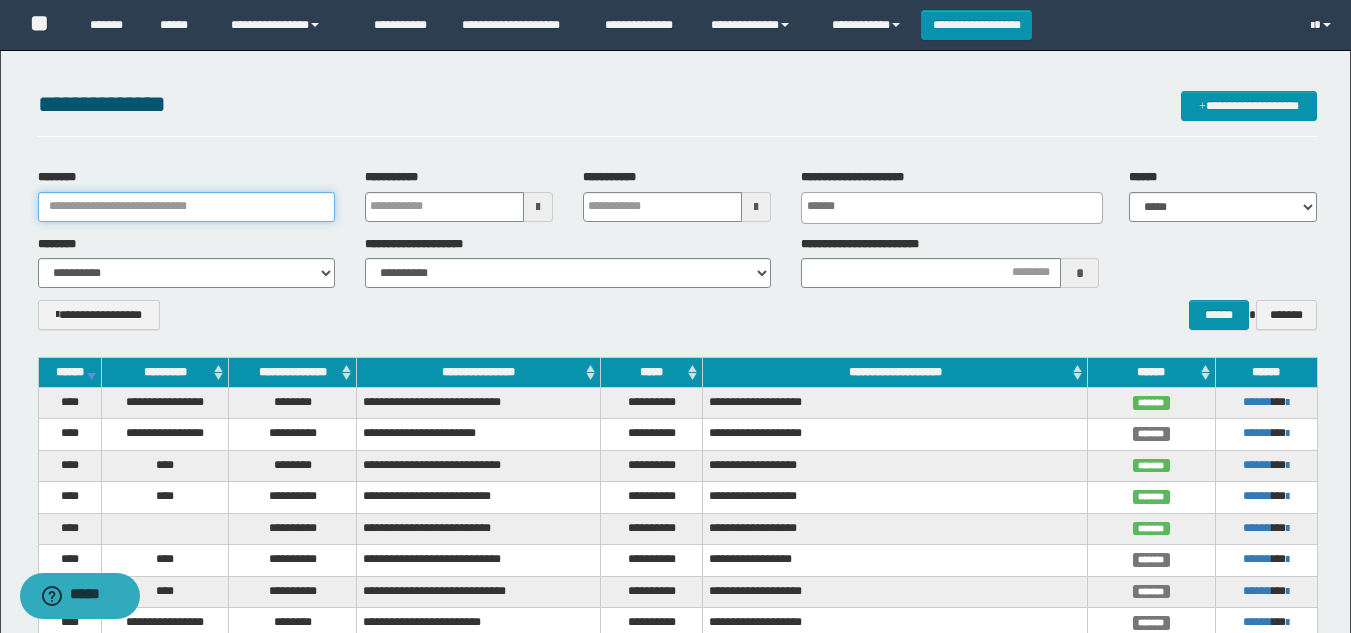 click on "********" at bounding box center (186, 207) 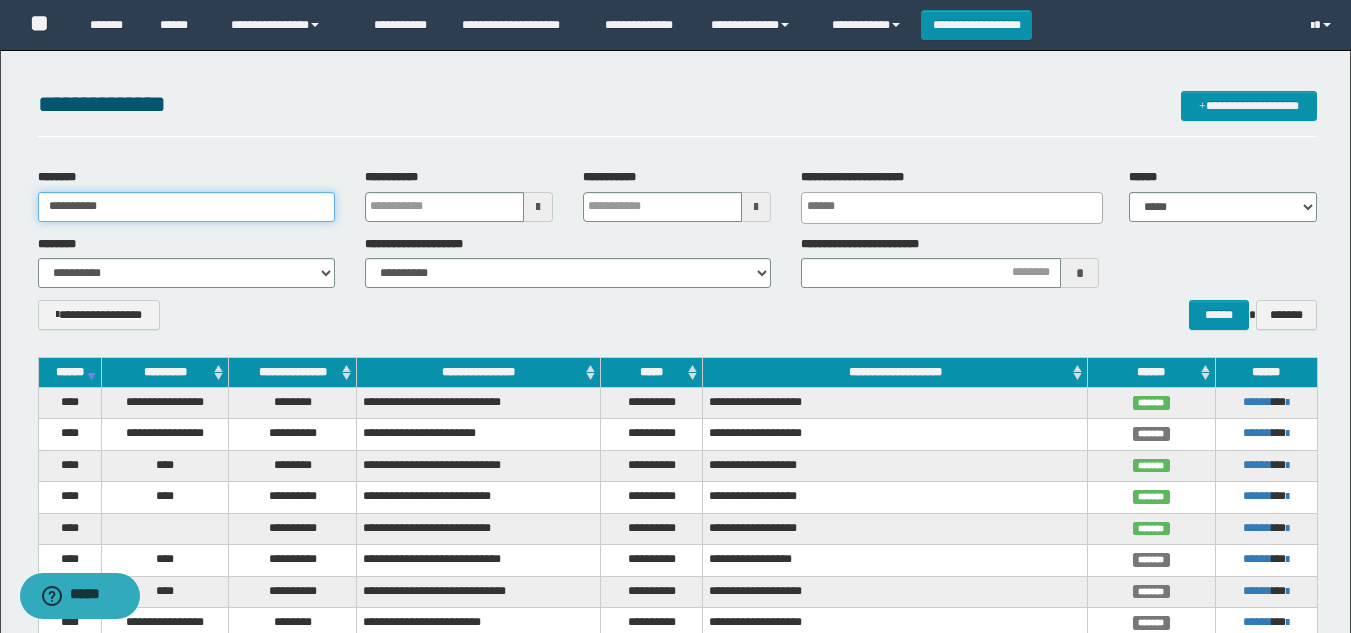 type on "**********" 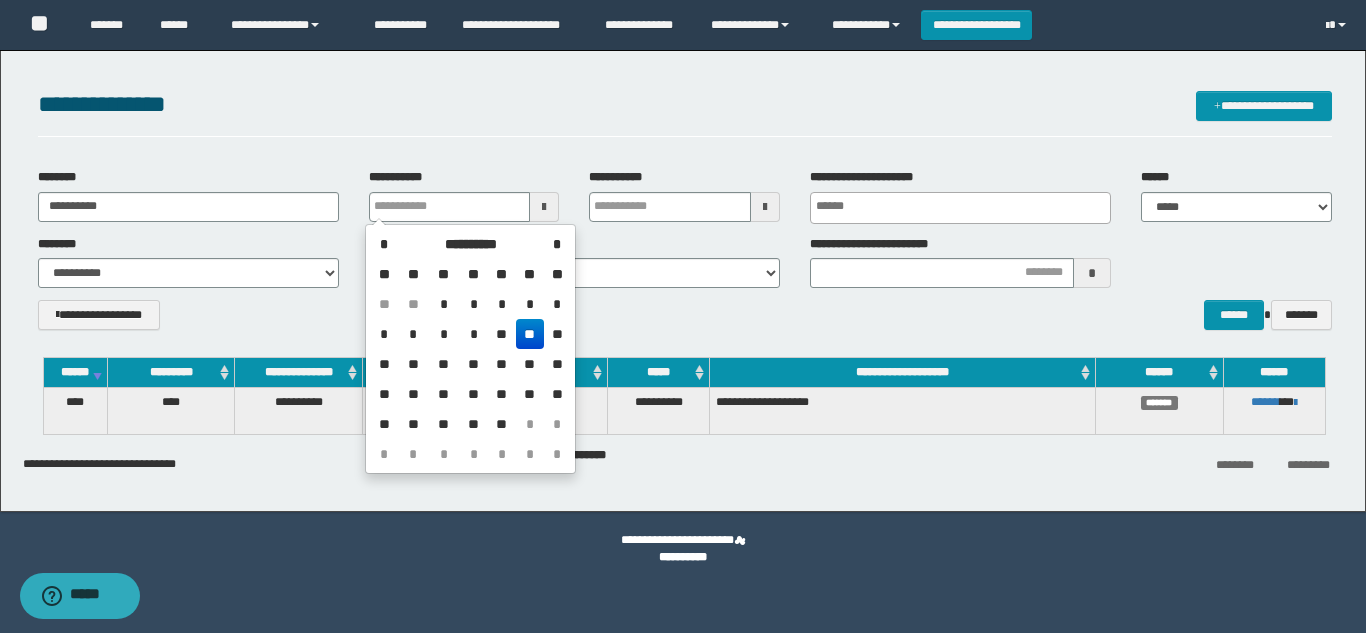 type 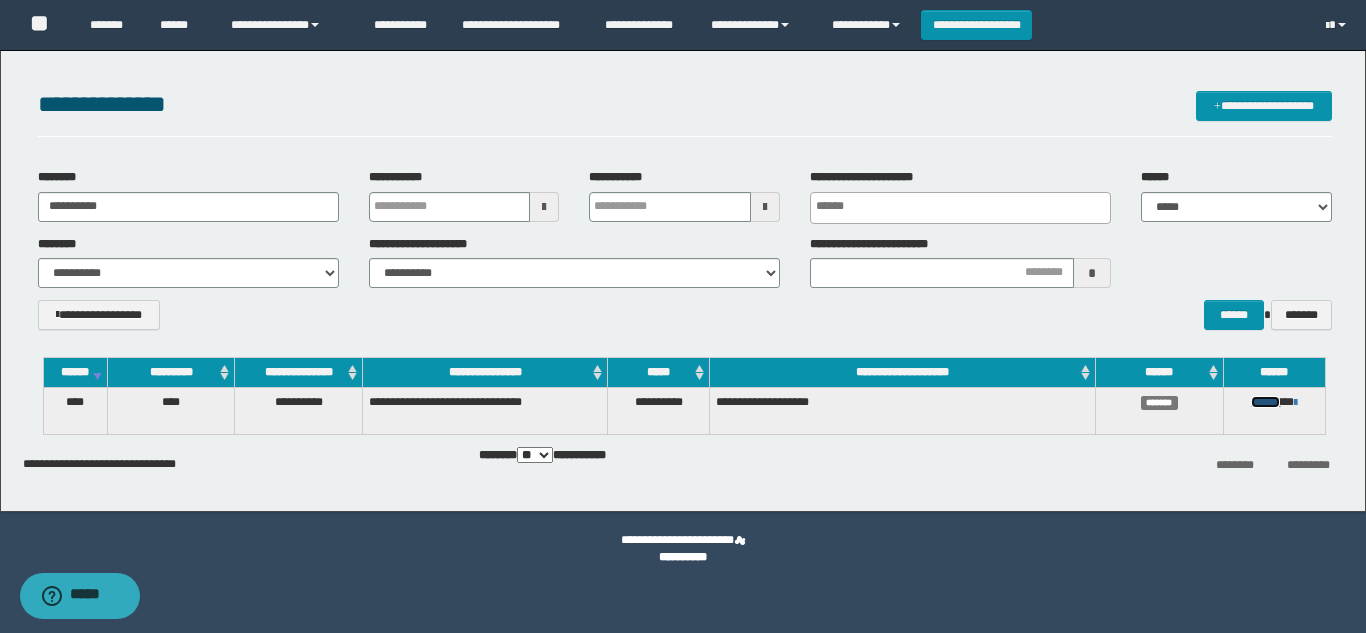 click on "******" at bounding box center [1265, 402] 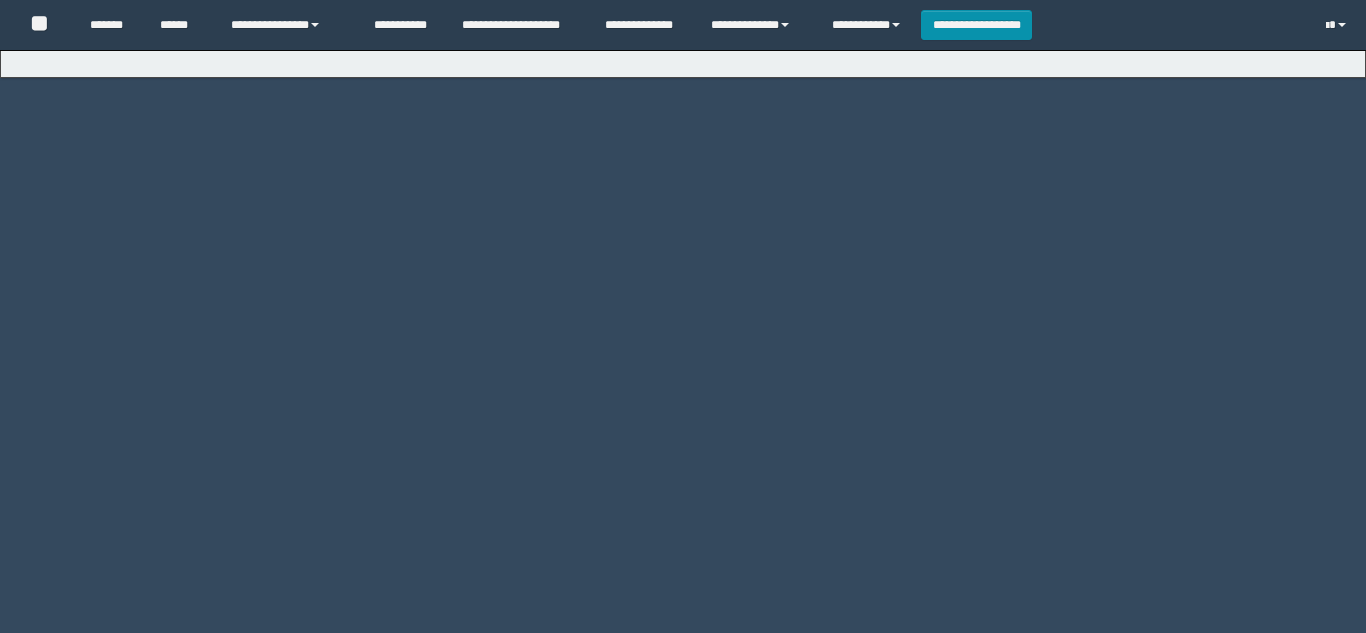 scroll, scrollTop: 0, scrollLeft: 0, axis: both 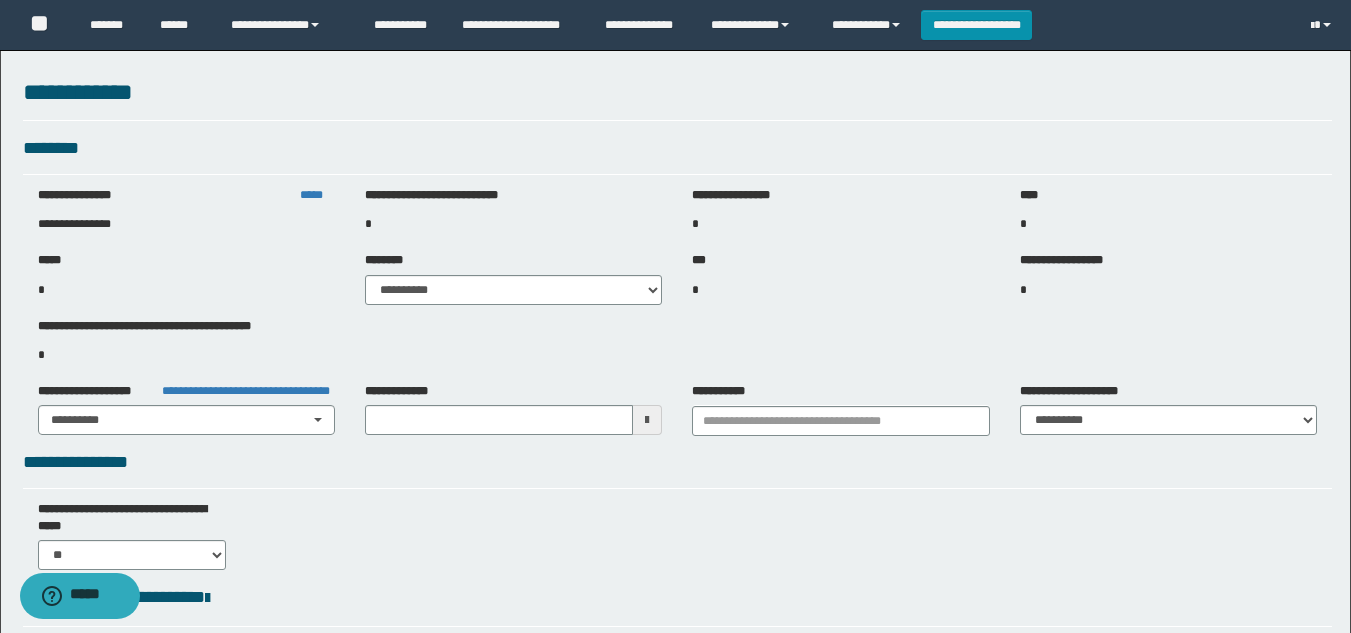 type on "**********" 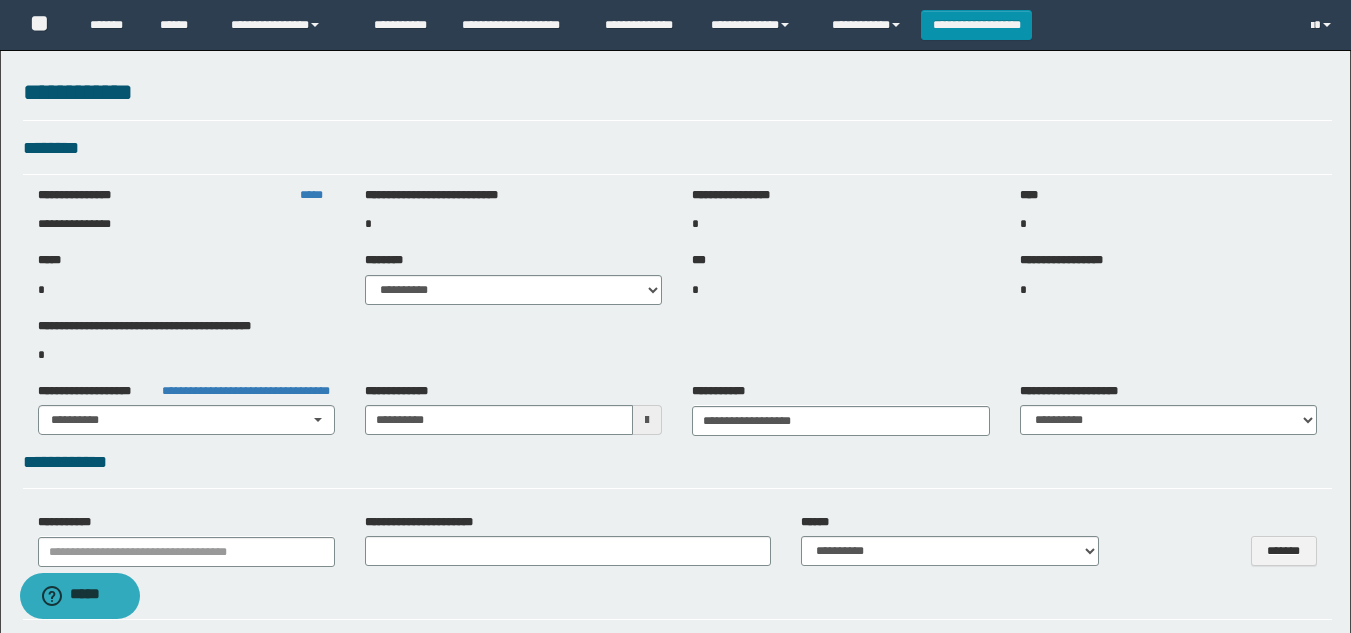 select on "***" 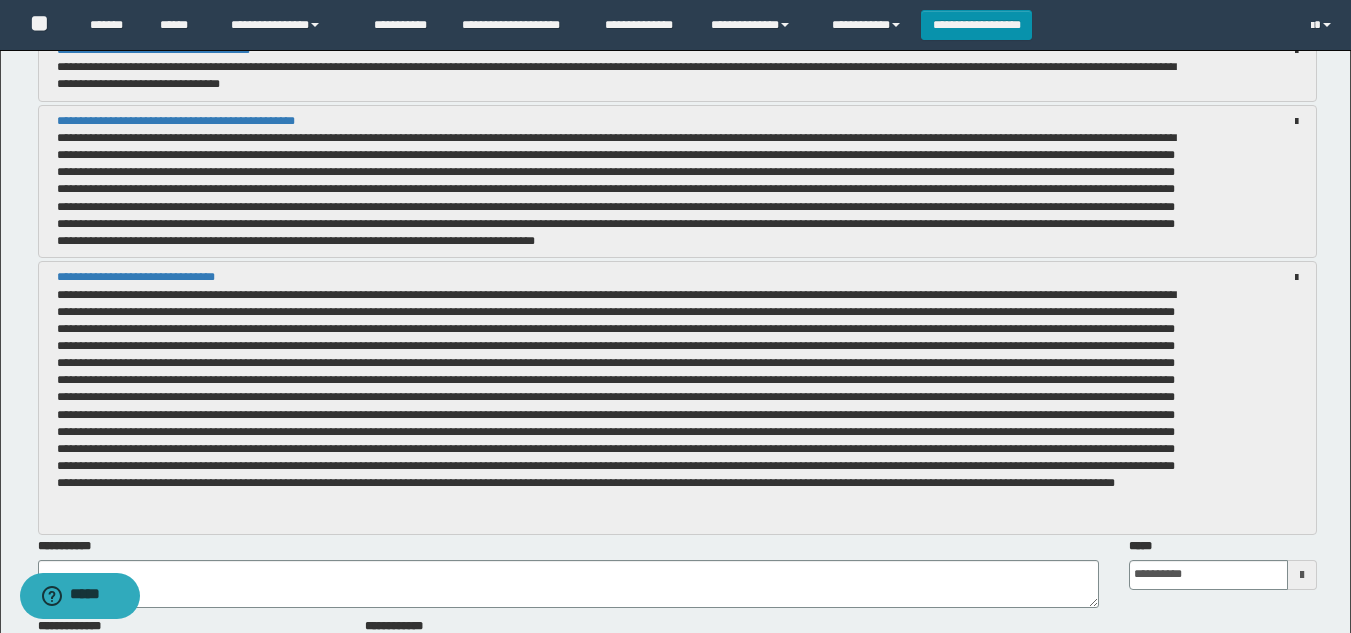 scroll, scrollTop: 3400, scrollLeft: 0, axis: vertical 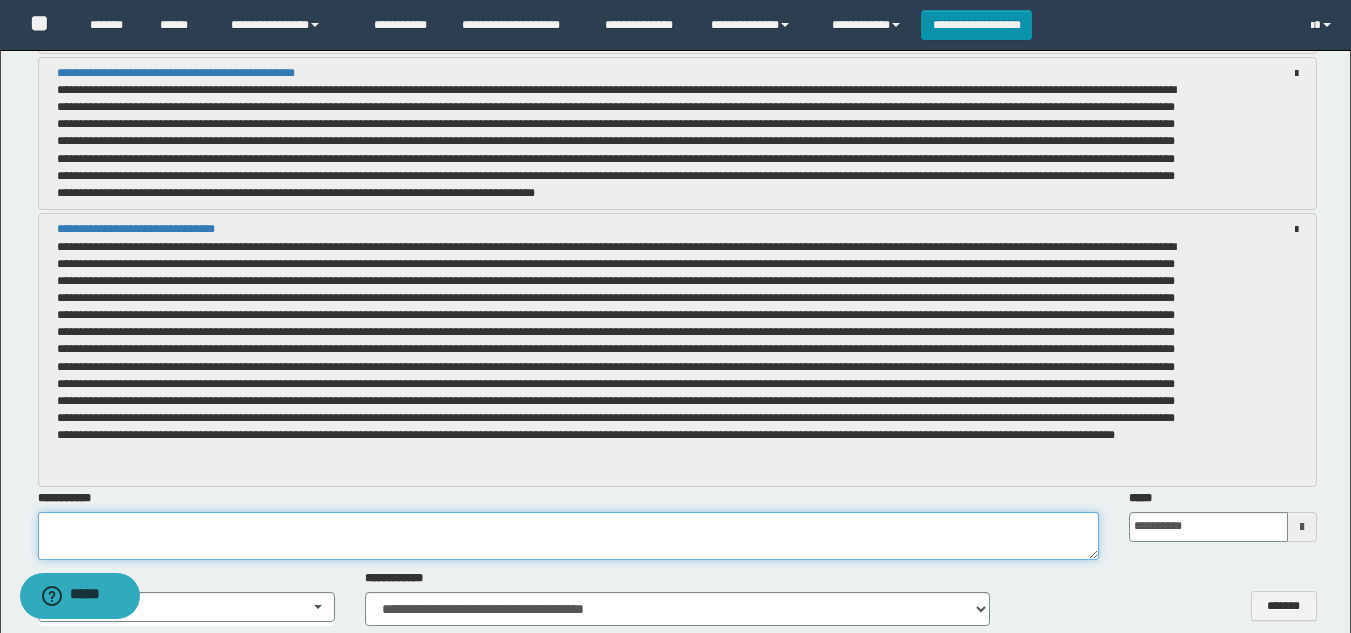 click at bounding box center [568, 536] 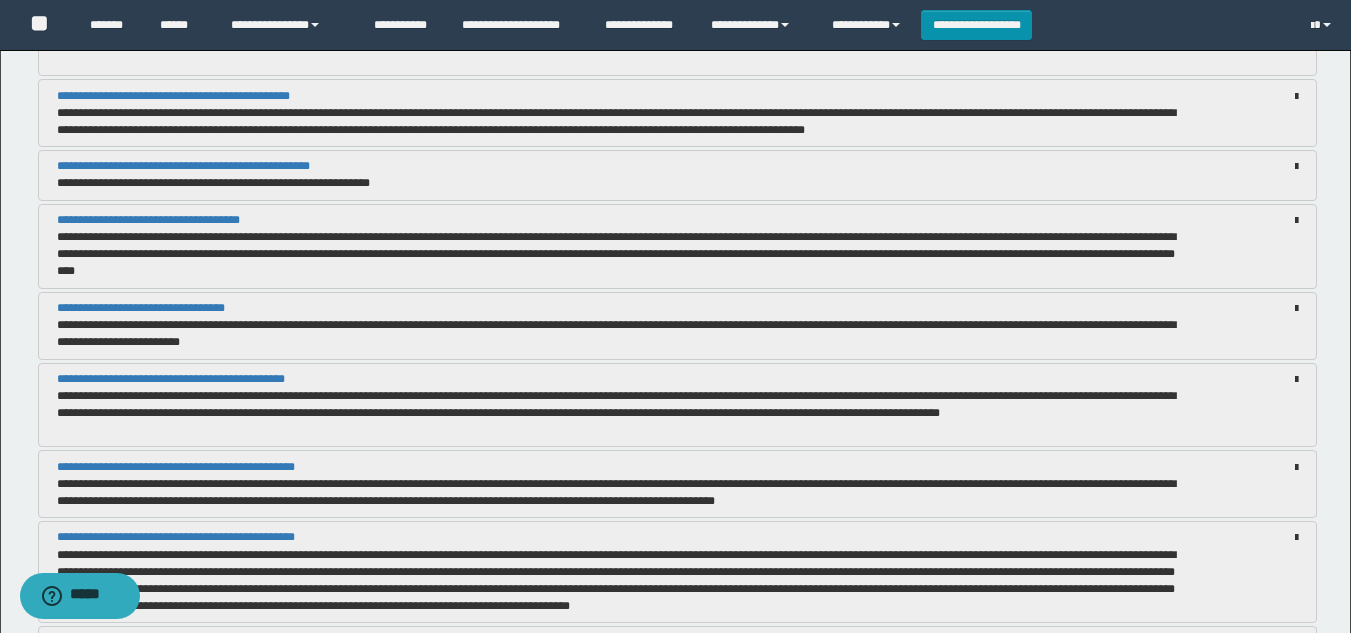 scroll, scrollTop: 2600, scrollLeft: 0, axis: vertical 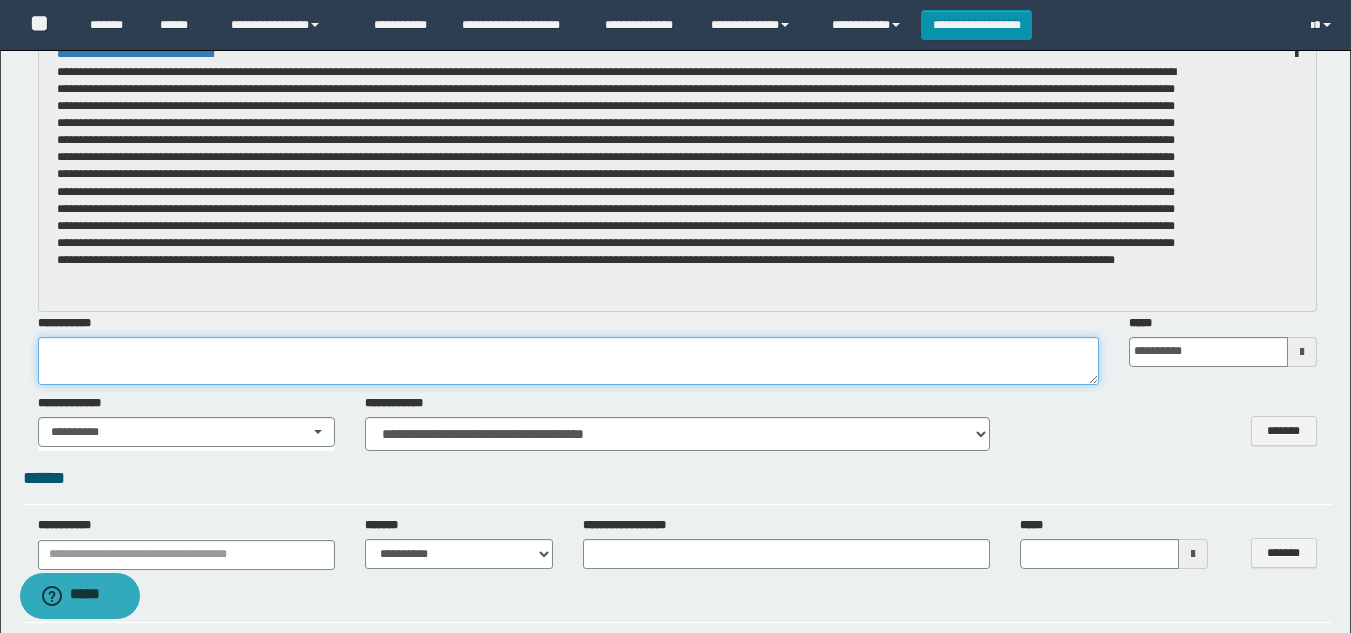 type 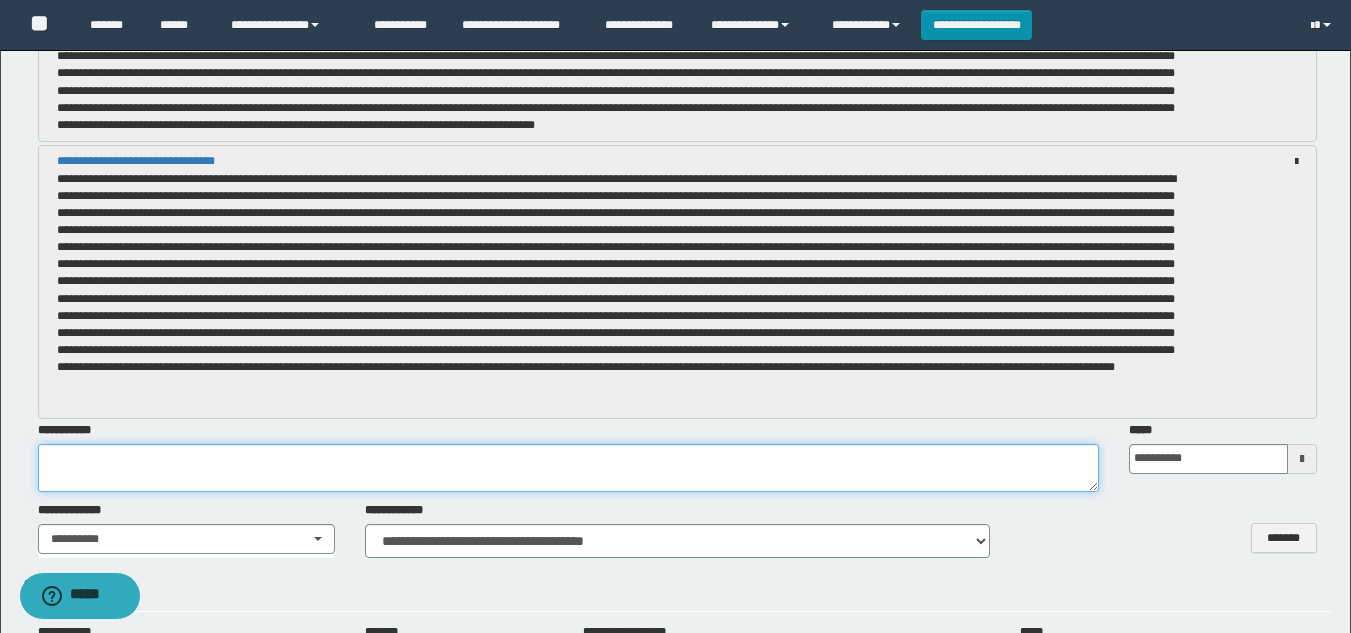 scroll, scrollTop: 3475, scrollLeft: 0, axis: vertical 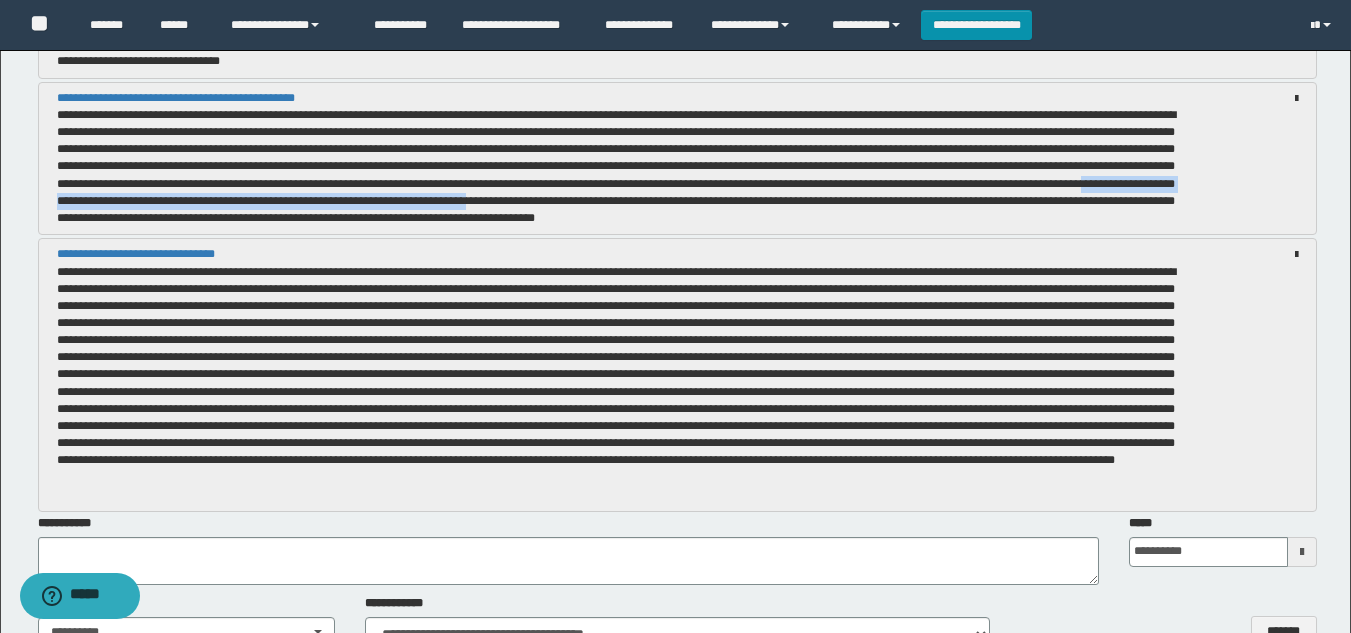 drag, startPoint x: 515, startPoint y: 201, endPoint x: 1040, endPoint y: 202, distance: 525.001 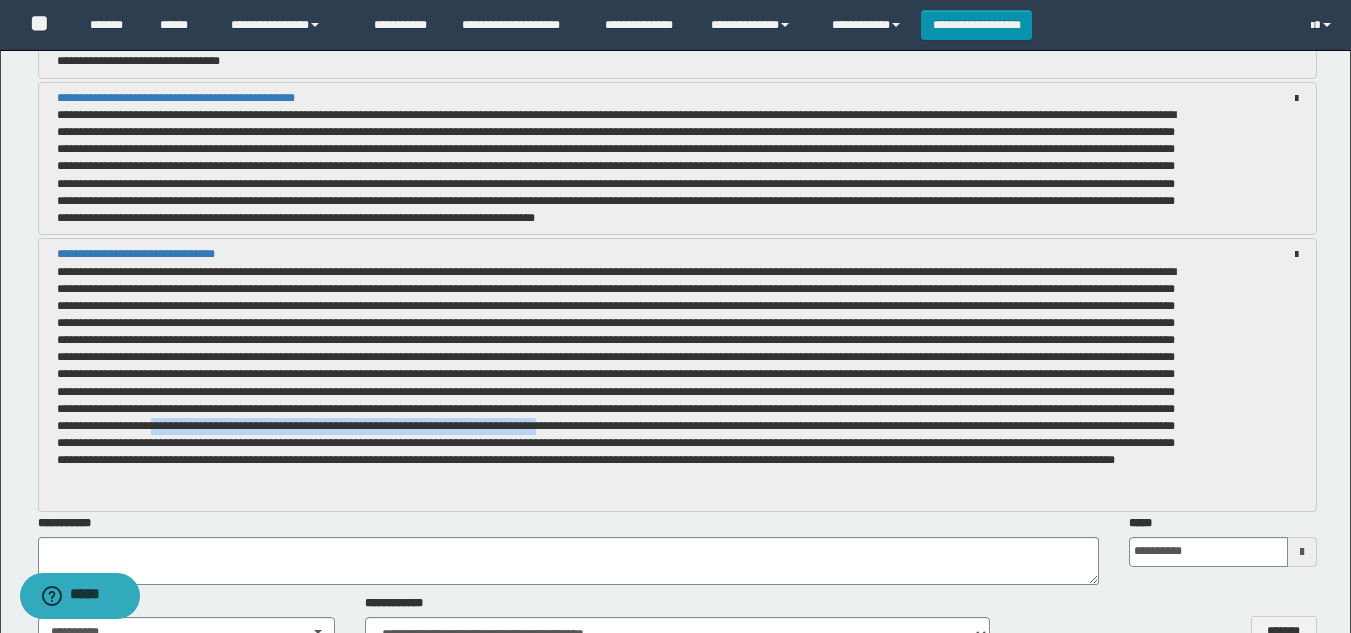 drag, startPoint x: 1087, startPoint y: 428, endPoint x: 624, endPoint y: 426, distance: 463.00433 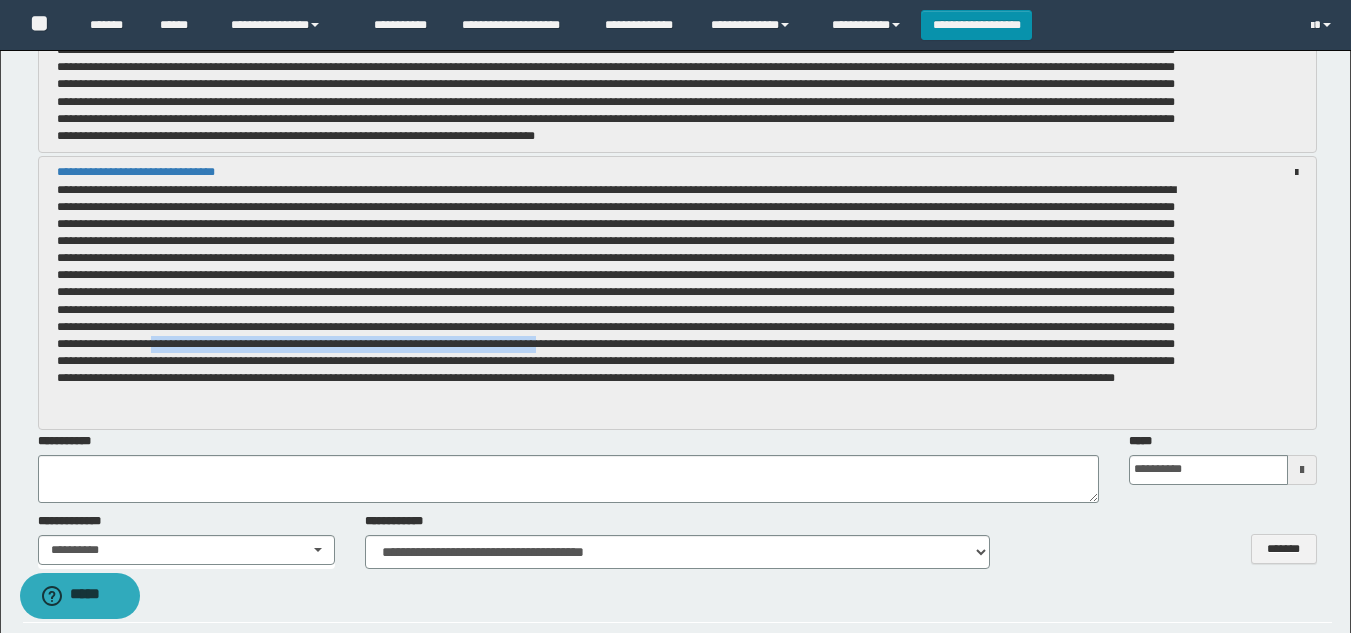 scroll, scrollTop: 3475, scrollLeft: 0, axis: vertical 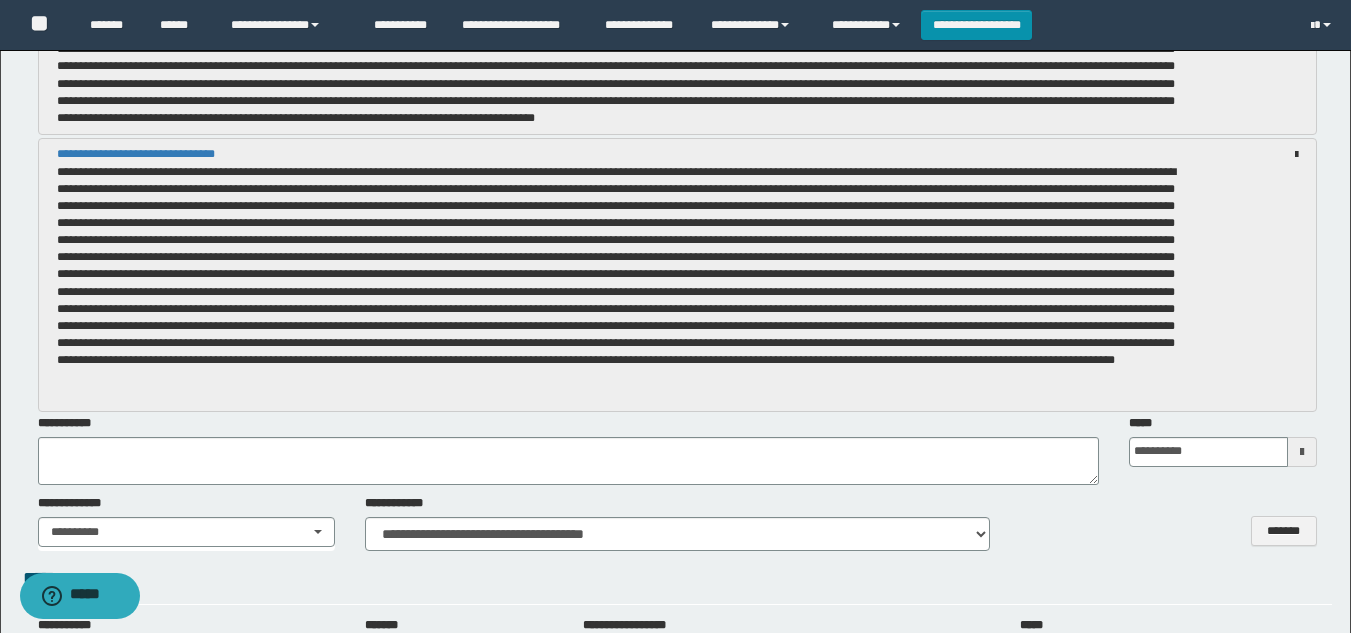click at bounding box center (616, 266) 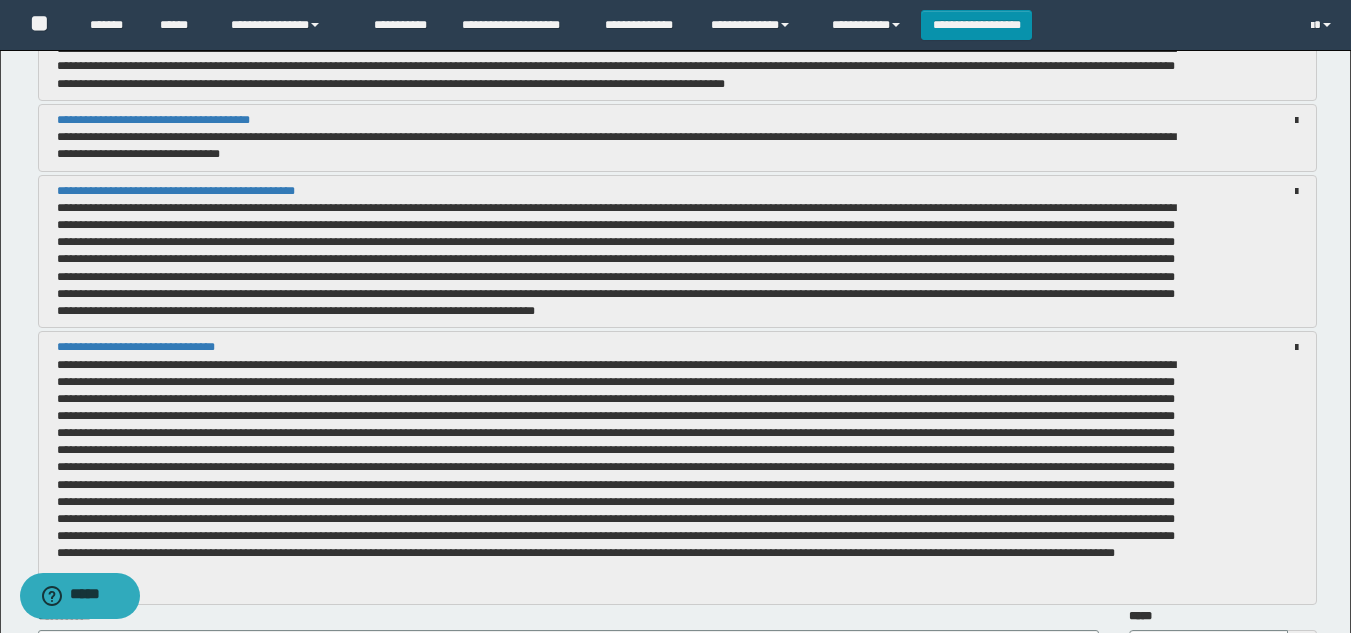 scroll, scrollTop: 3275, scrollLeft: 0, axis: vertical 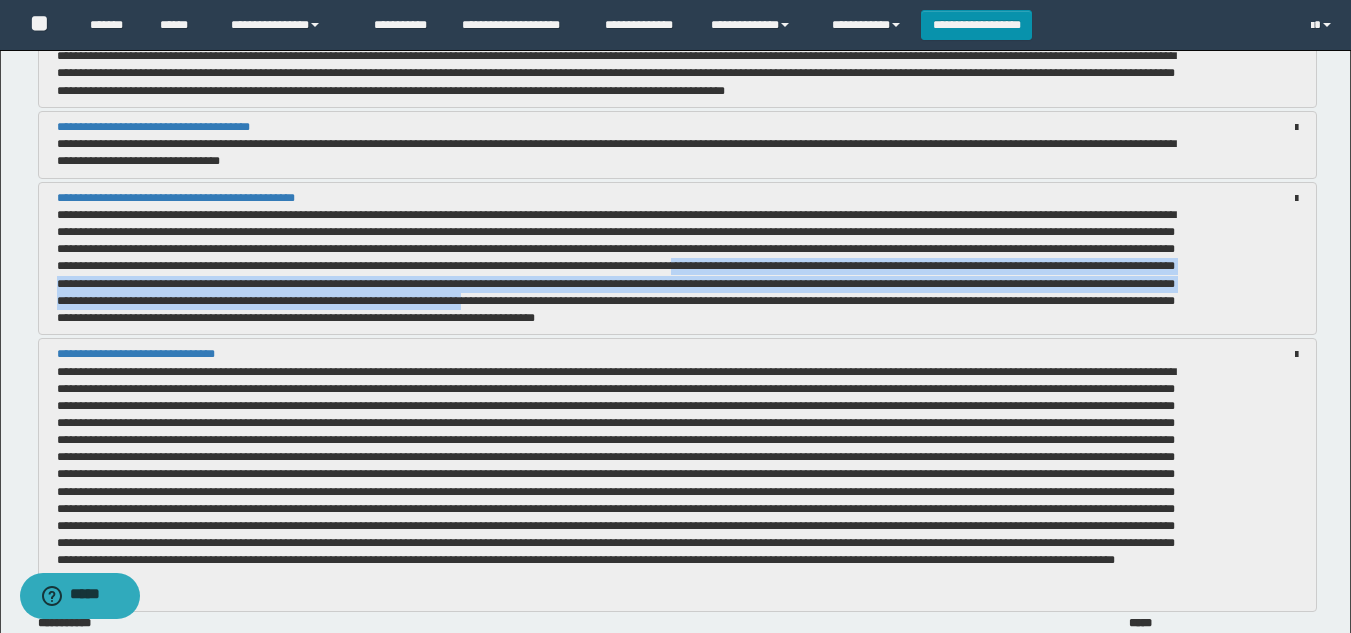 drag, startPoint x: 1068, startPoint y: 266, endPoint x: 1035, endPoint y: 295, distance: 43.931767 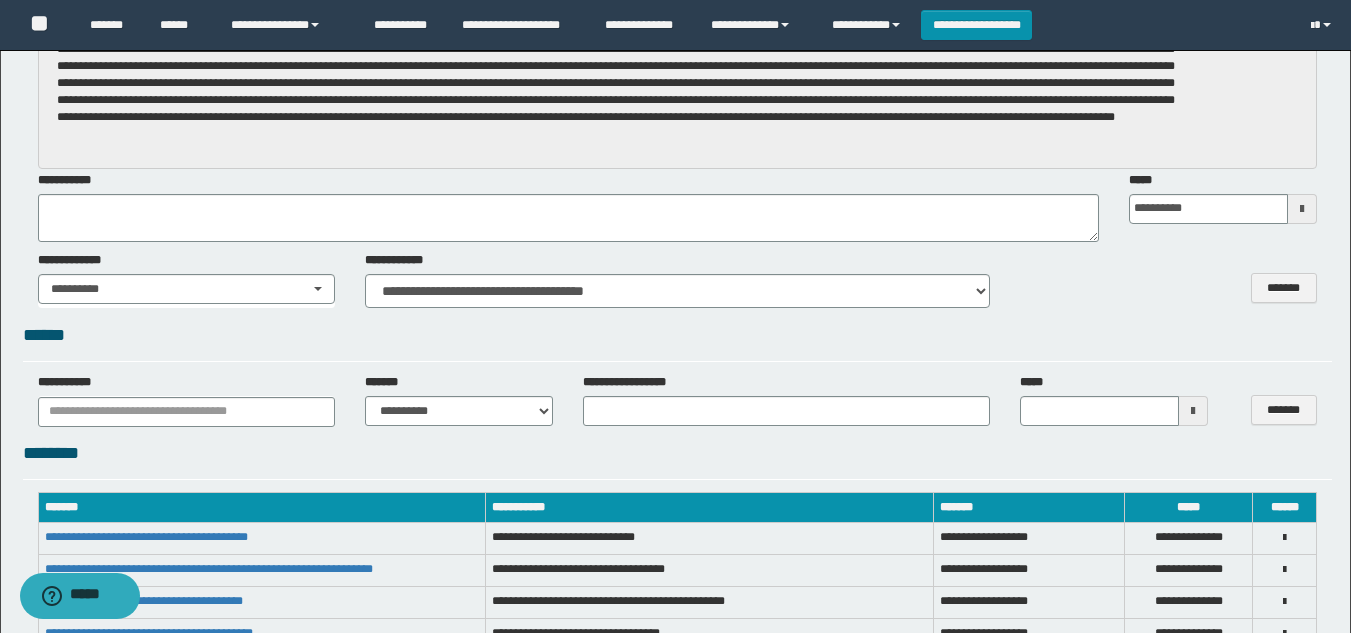 scroll, scrollTop: 3775, scrollLeft: 0, axis: vertical 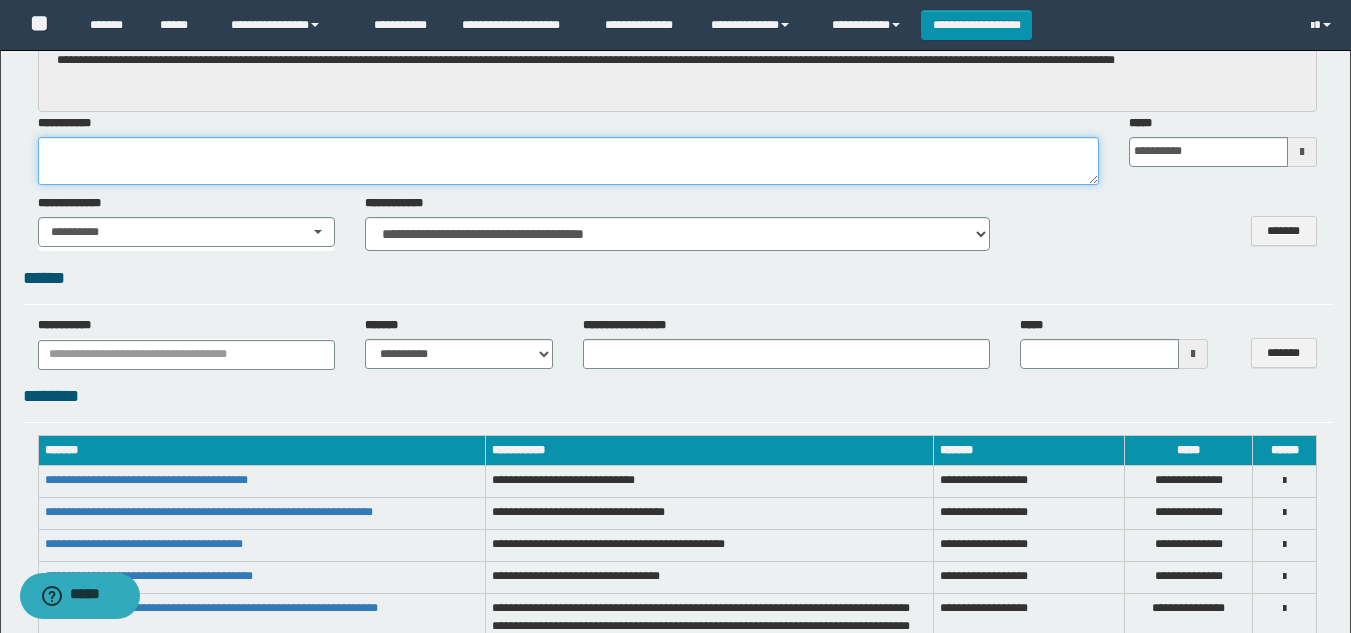 click at bounding box center [568, 161] 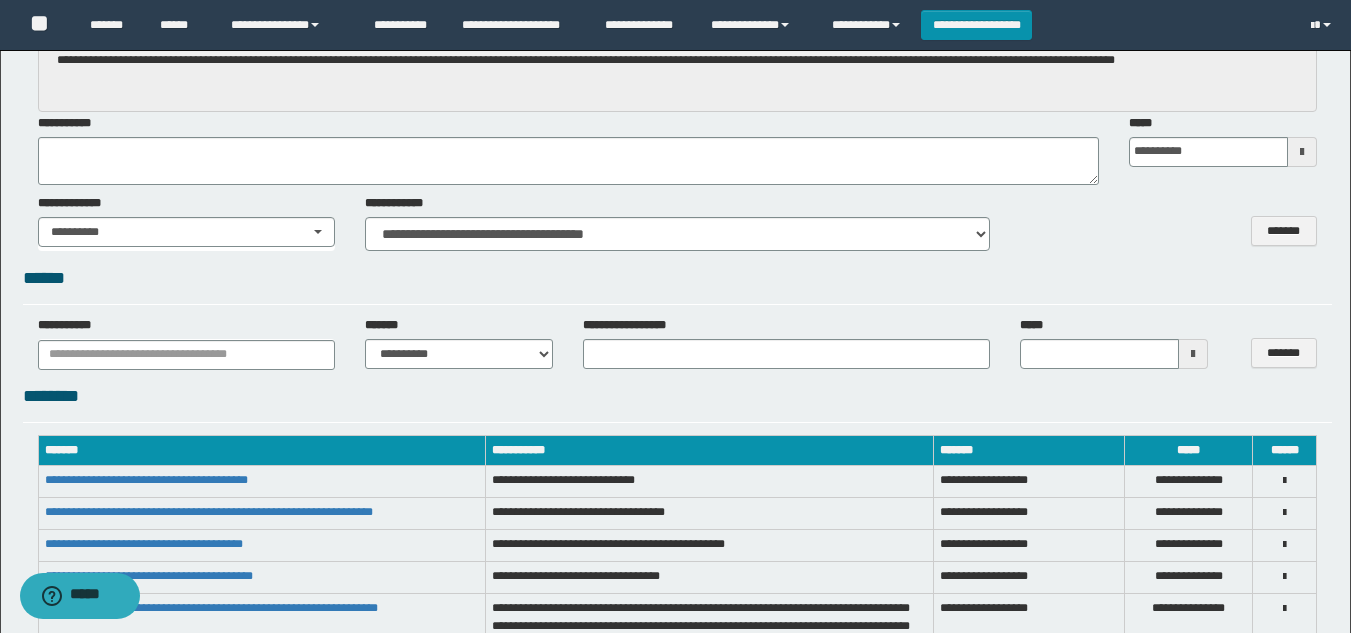 click at bounding box center [1302, 152] 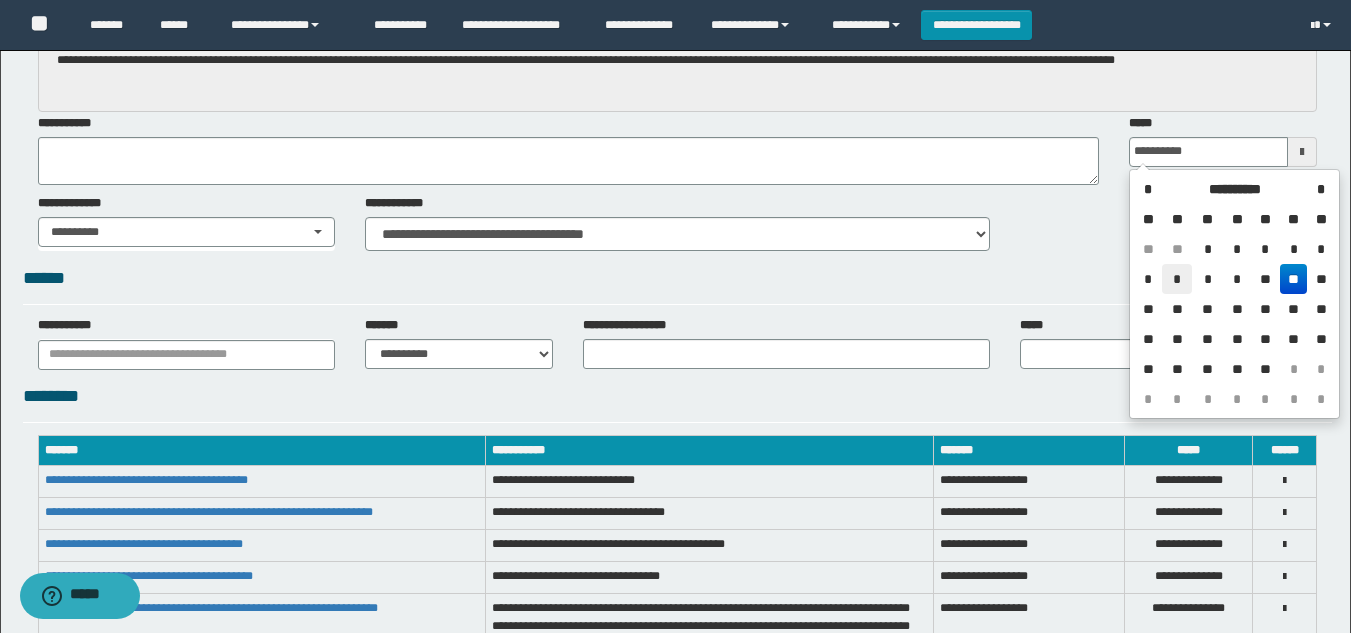 click on "*" at bounding box center (1176, 279) 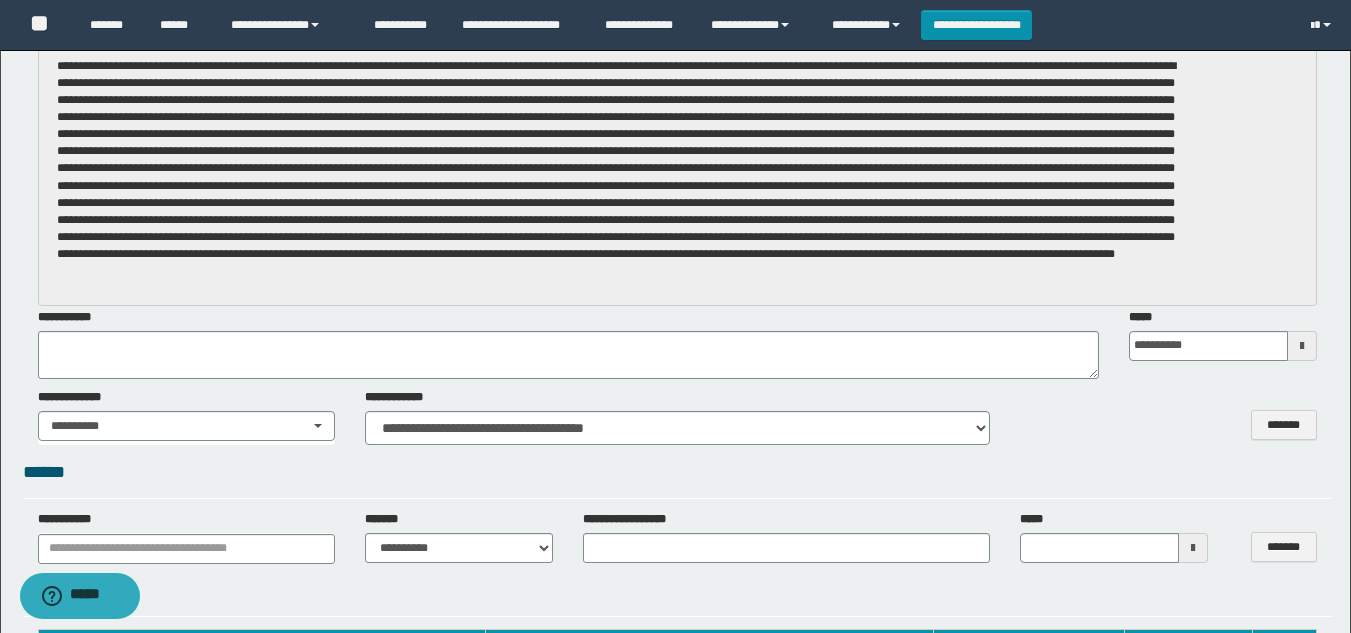 scroll, scrollTop: 3575, scrollLeft: 0, axis: vertical 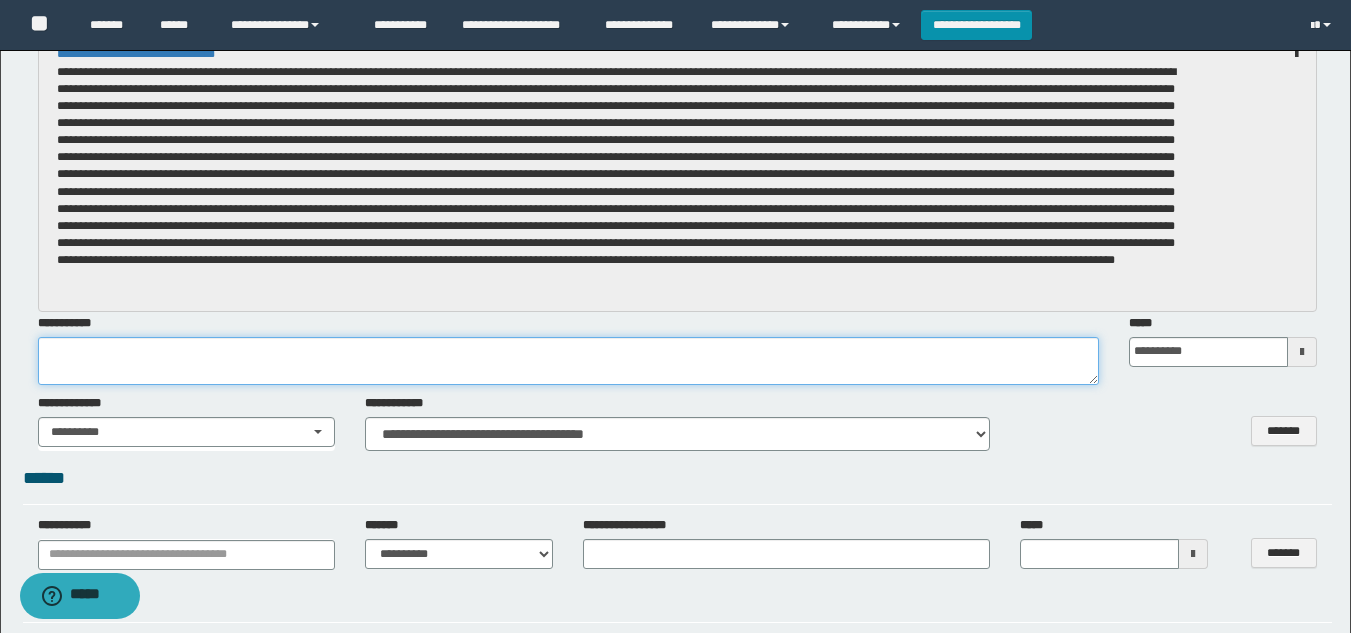 click at bounding box center [568, 361] 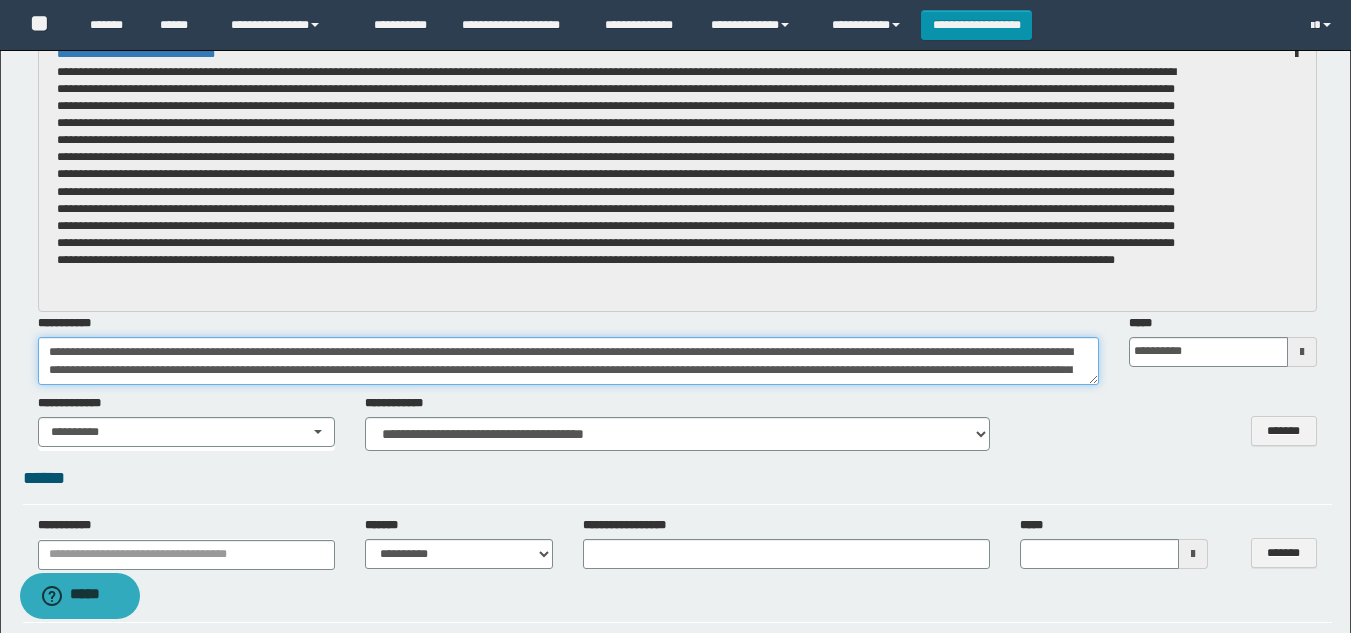 scroll, scrollTop: 29, scrollLeft: 0, axis: vertical 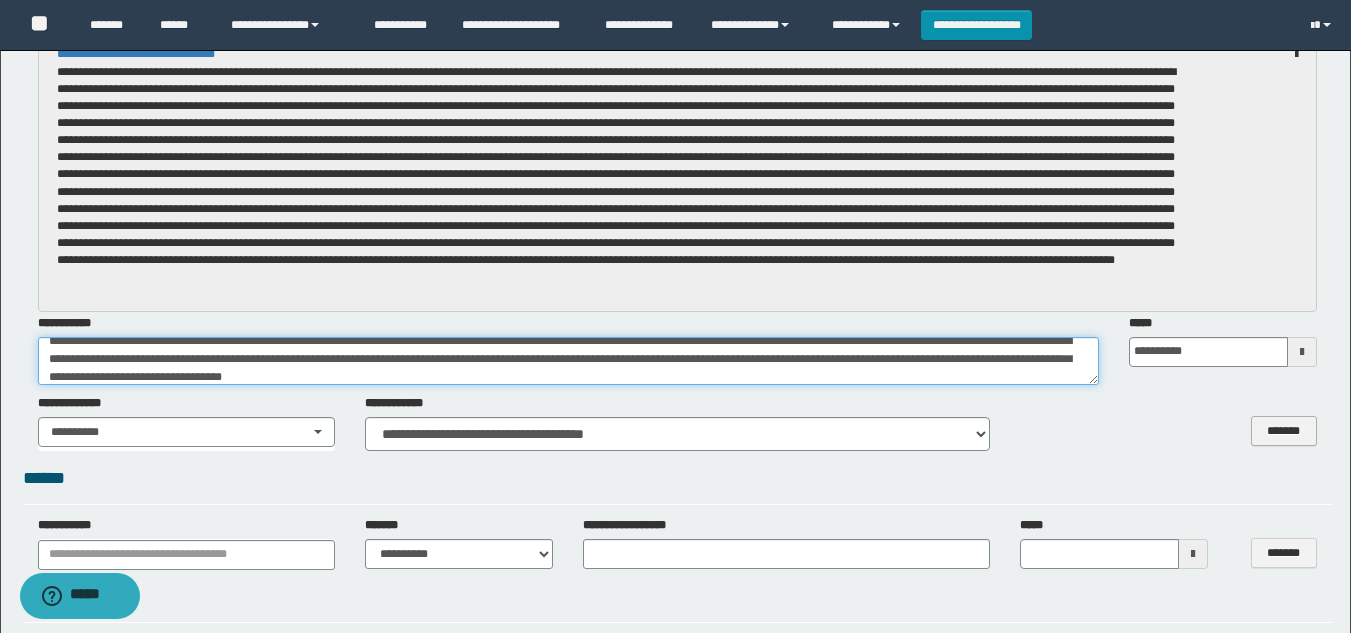 type on "**********" 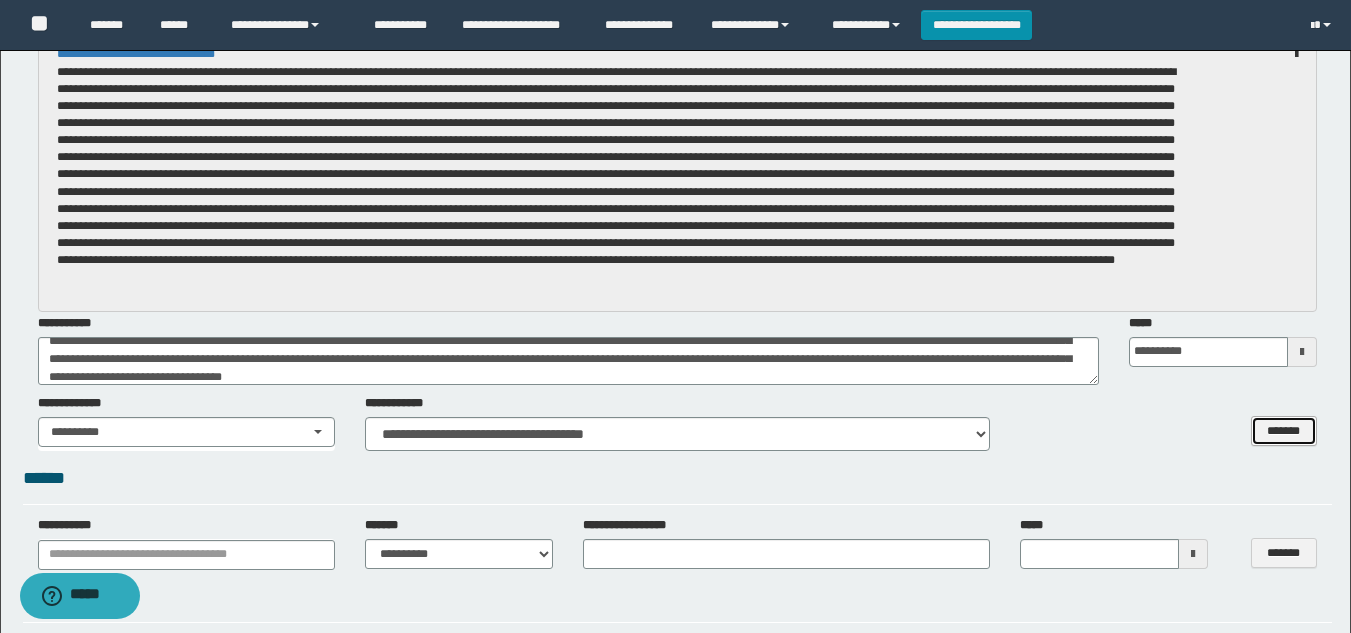 click on "*******" at bounding box center (1284, 431) 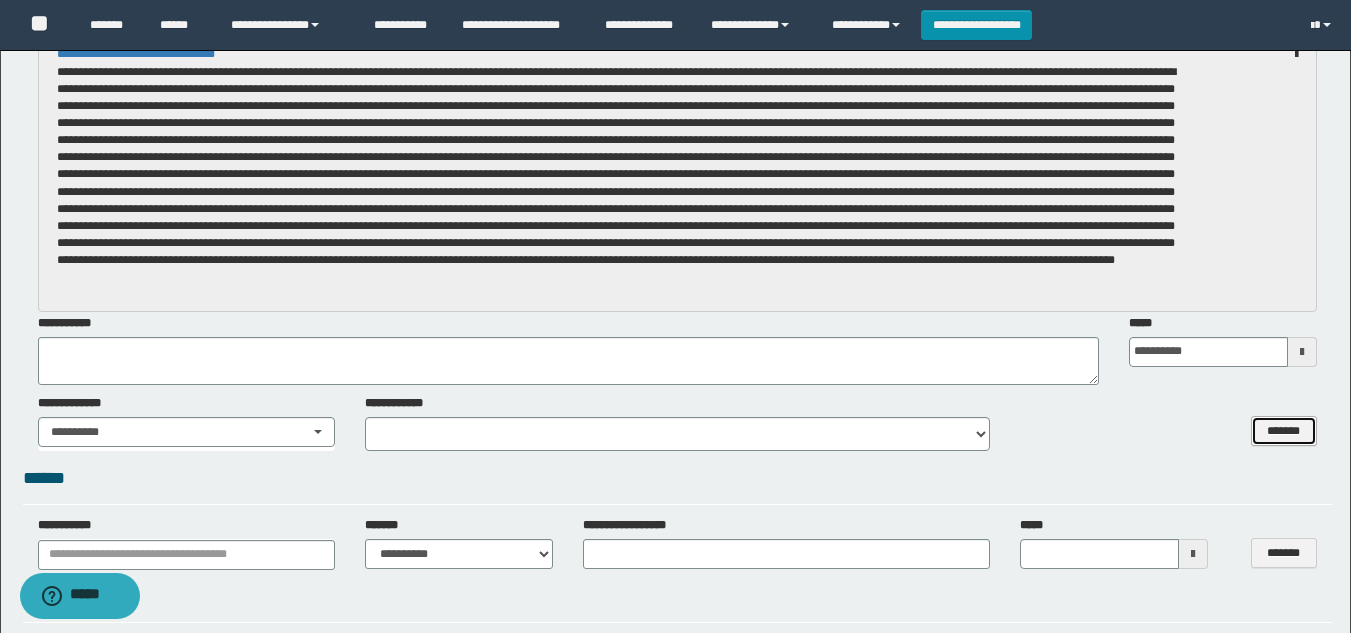 scroll, scrollTop: 0, scrollLeft: 0, axis: both 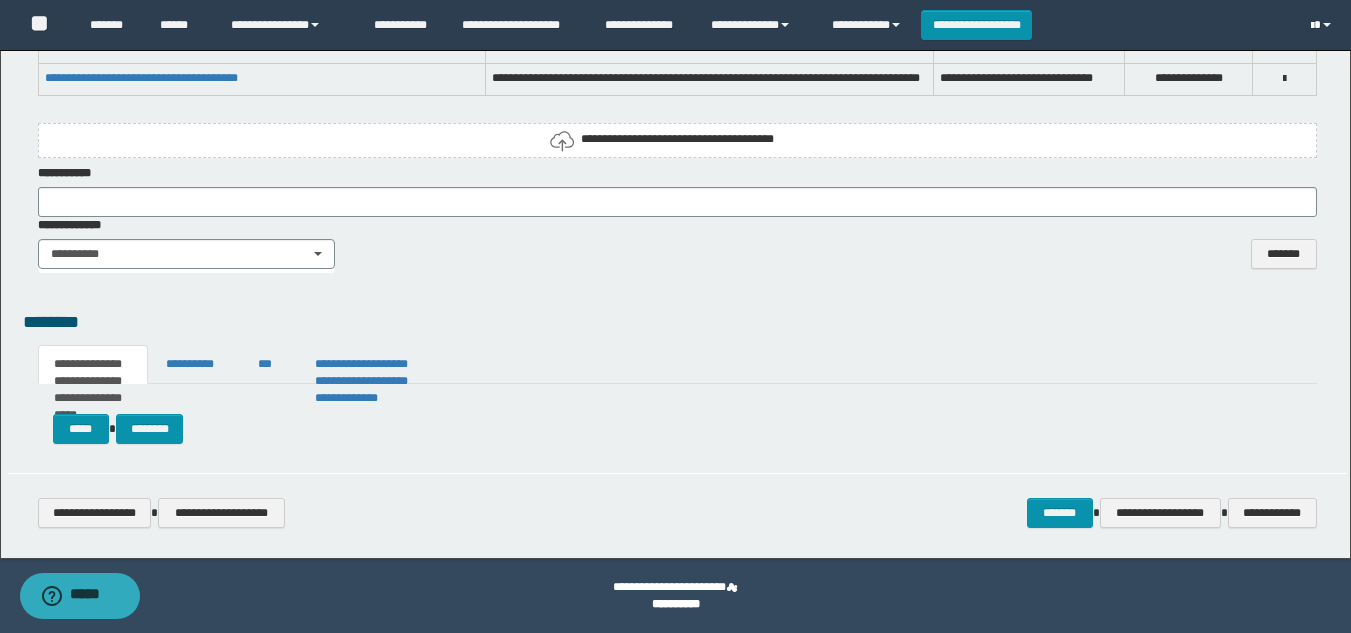 click at bounding box center (1323, 25) 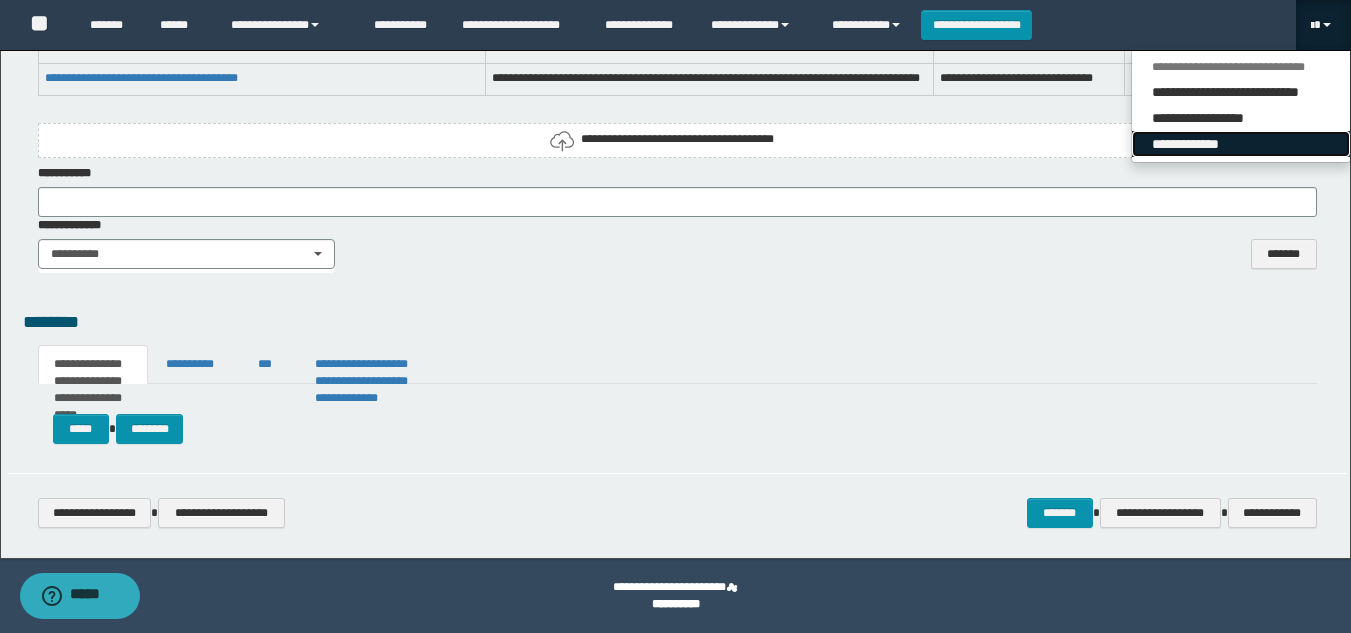 click on "**********" at bounding box center (1241, 144) 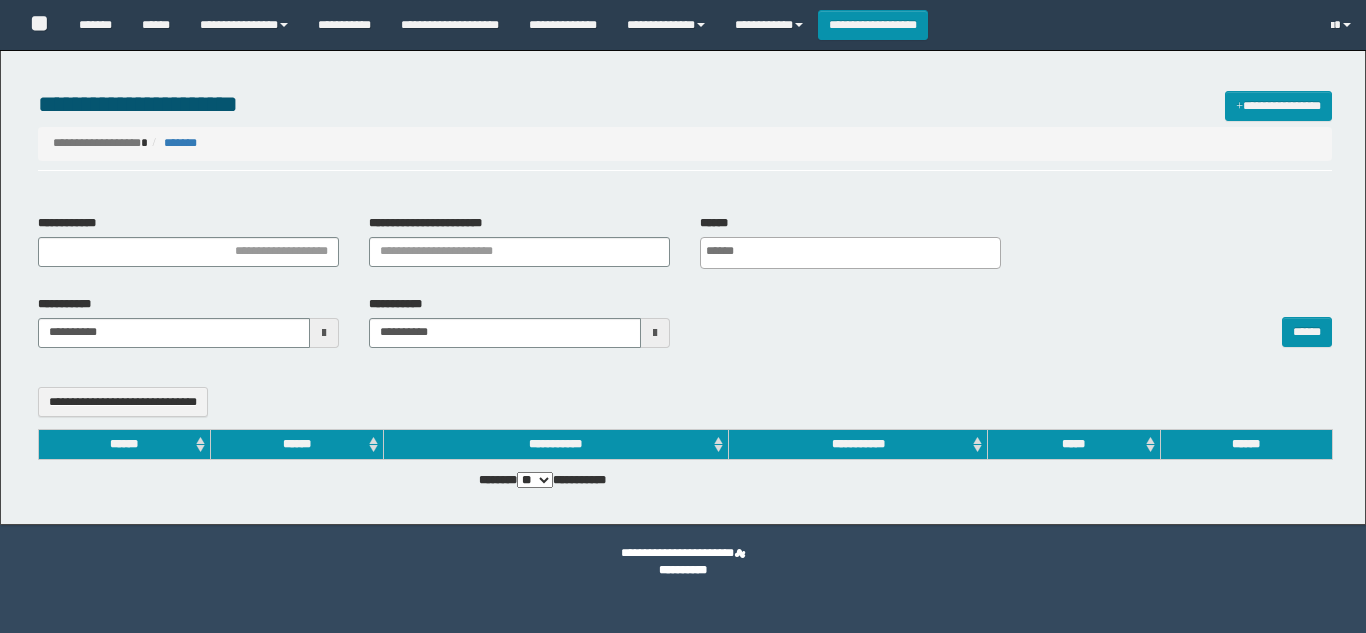 select 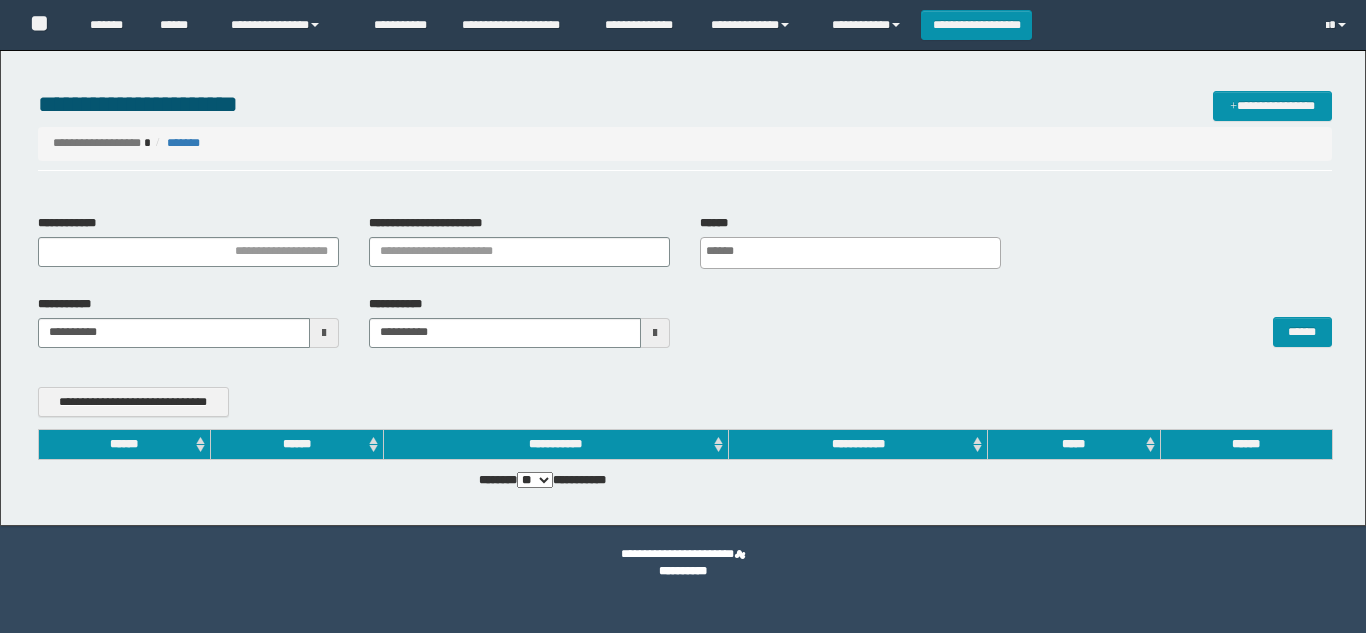 scroll, scrollTop: 0, scrollLeft: 0, axis: both 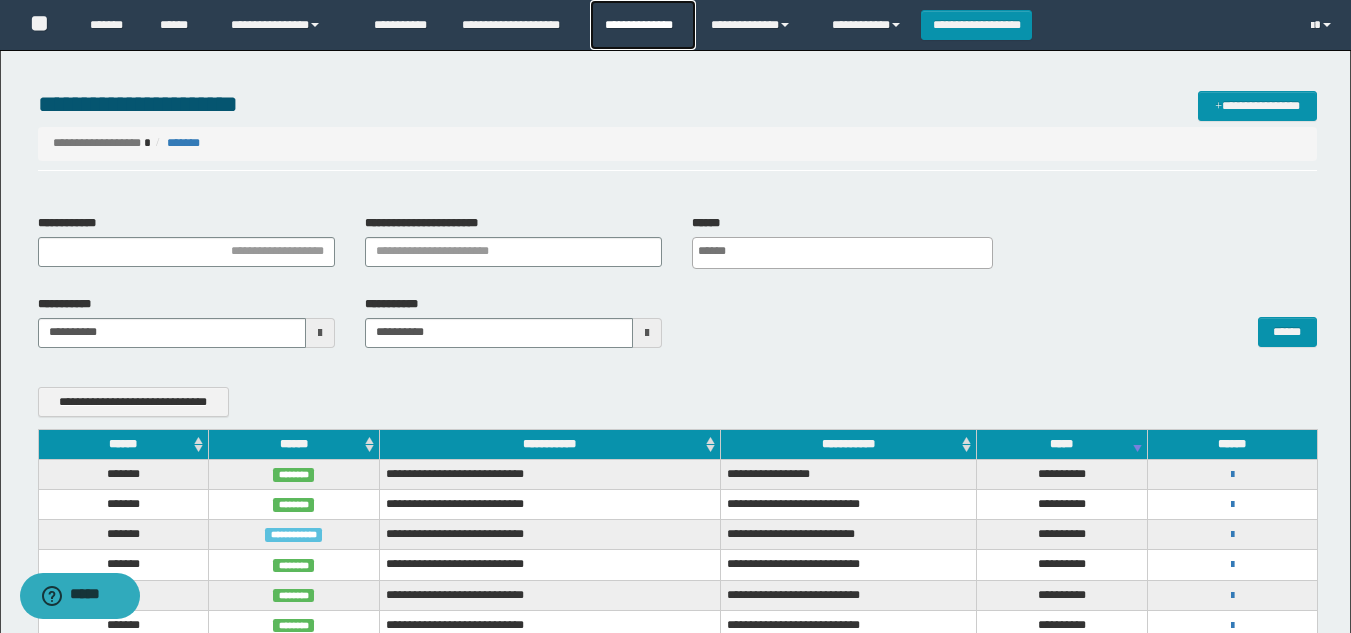 click on "**********" at bounding box center [642, 25] 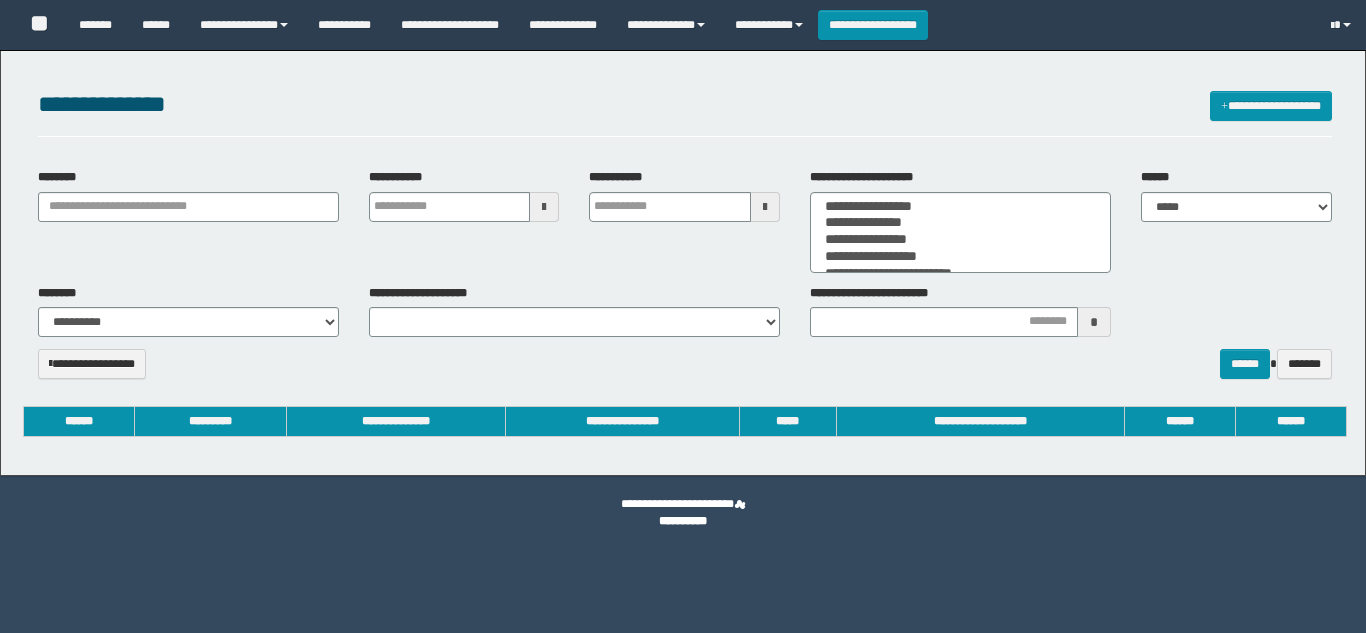 select 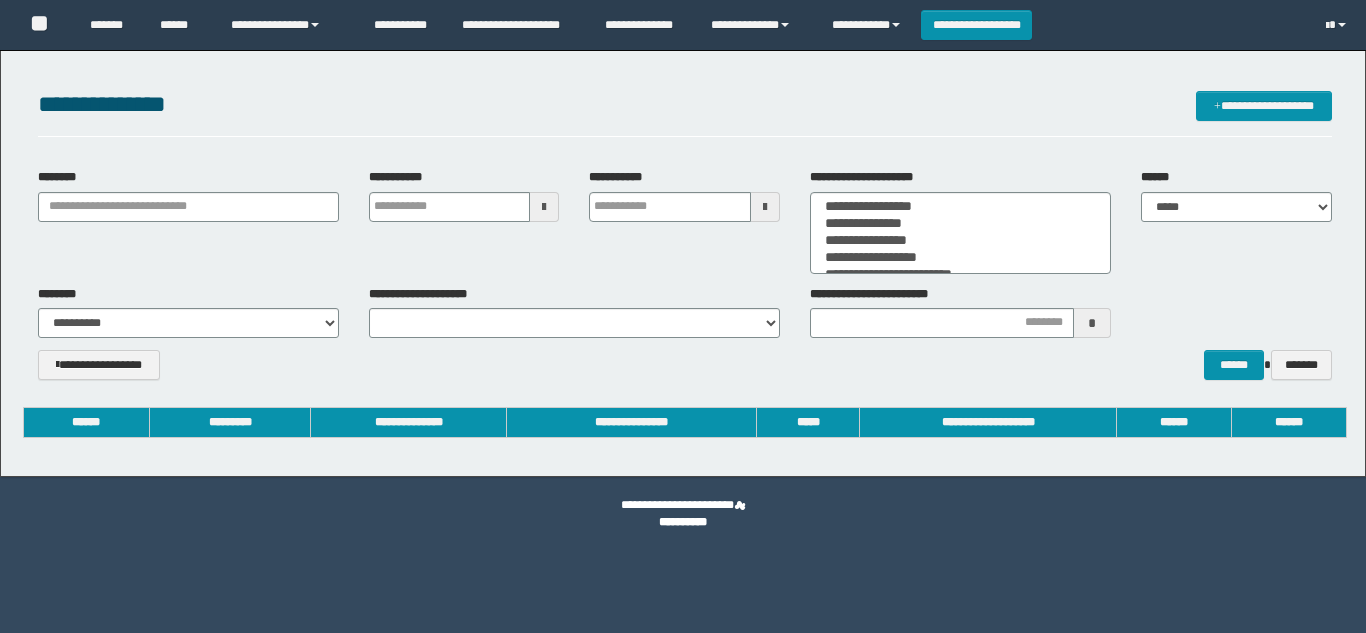 scroll, scrollTop: 0, scrollLeft: 0, axis: both 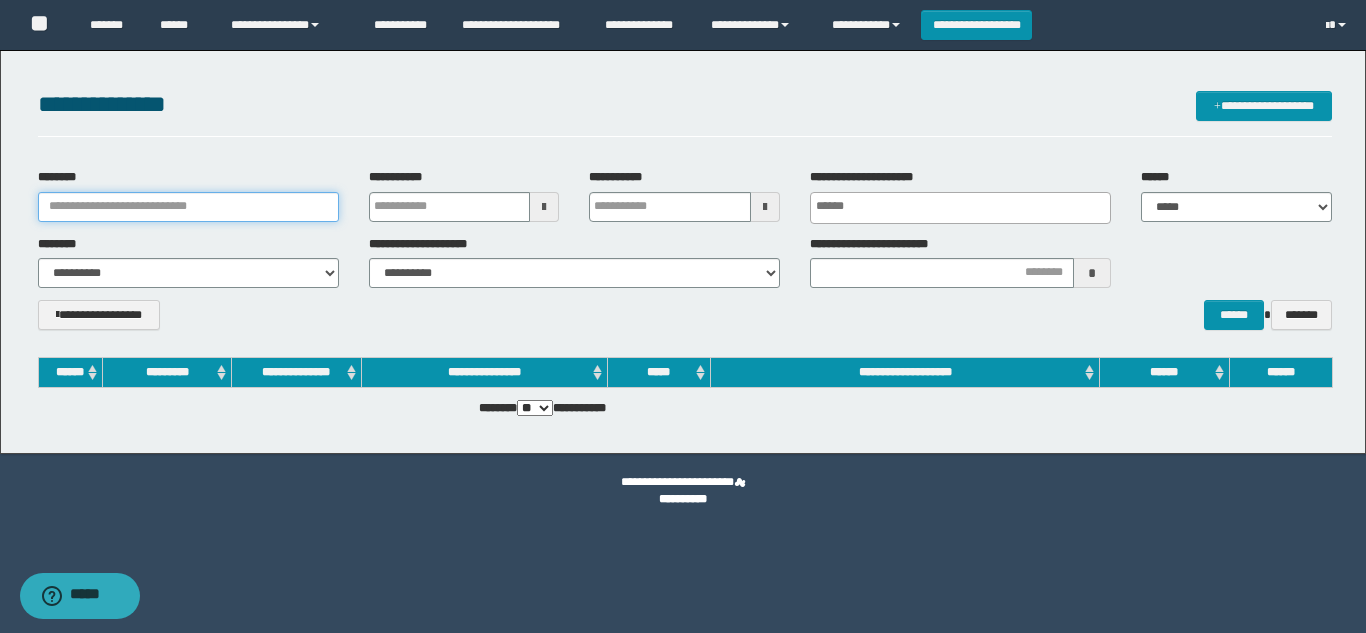 click on "********" at bounding box center [188, 207] 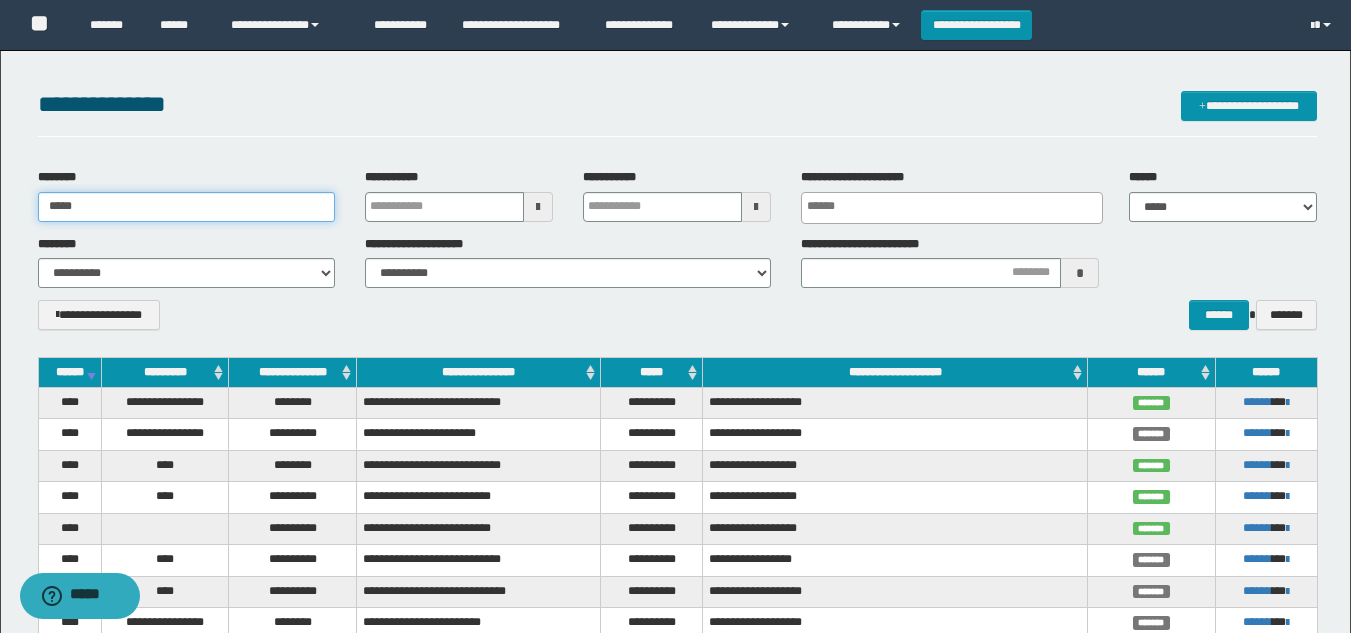 type on "********" 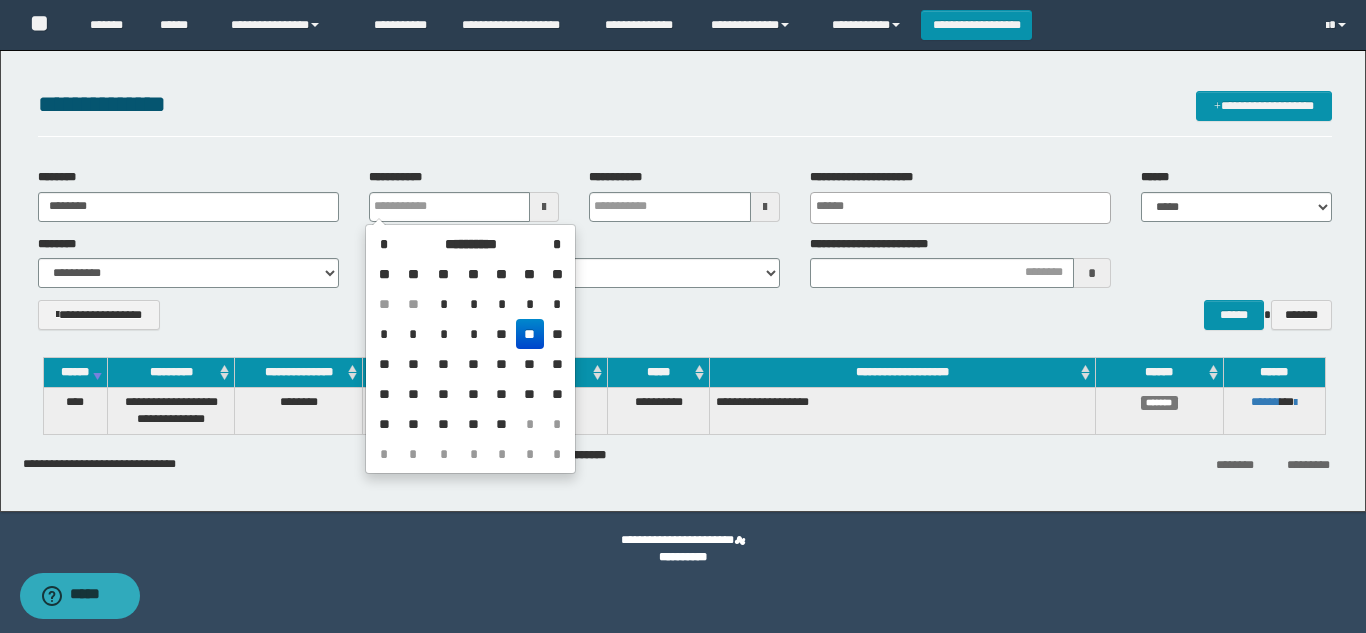 click on "**********" at bounding box center [685, 322] 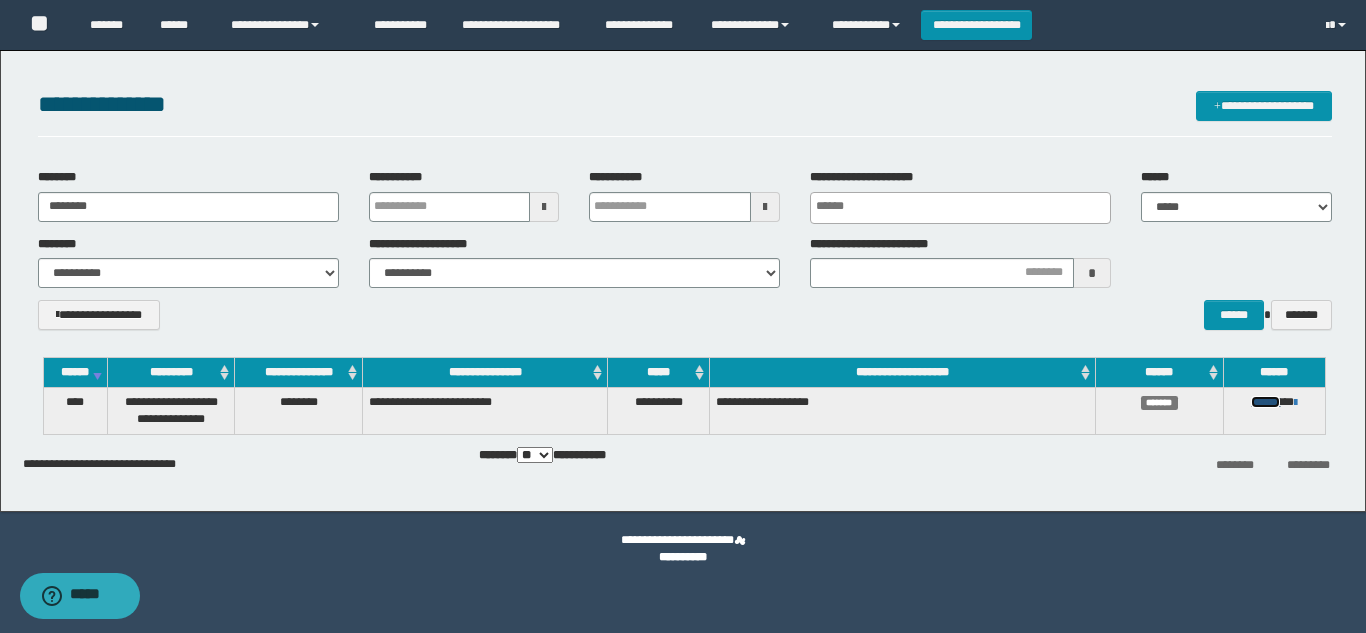 click on "******" at bounding box center [1265, 402] 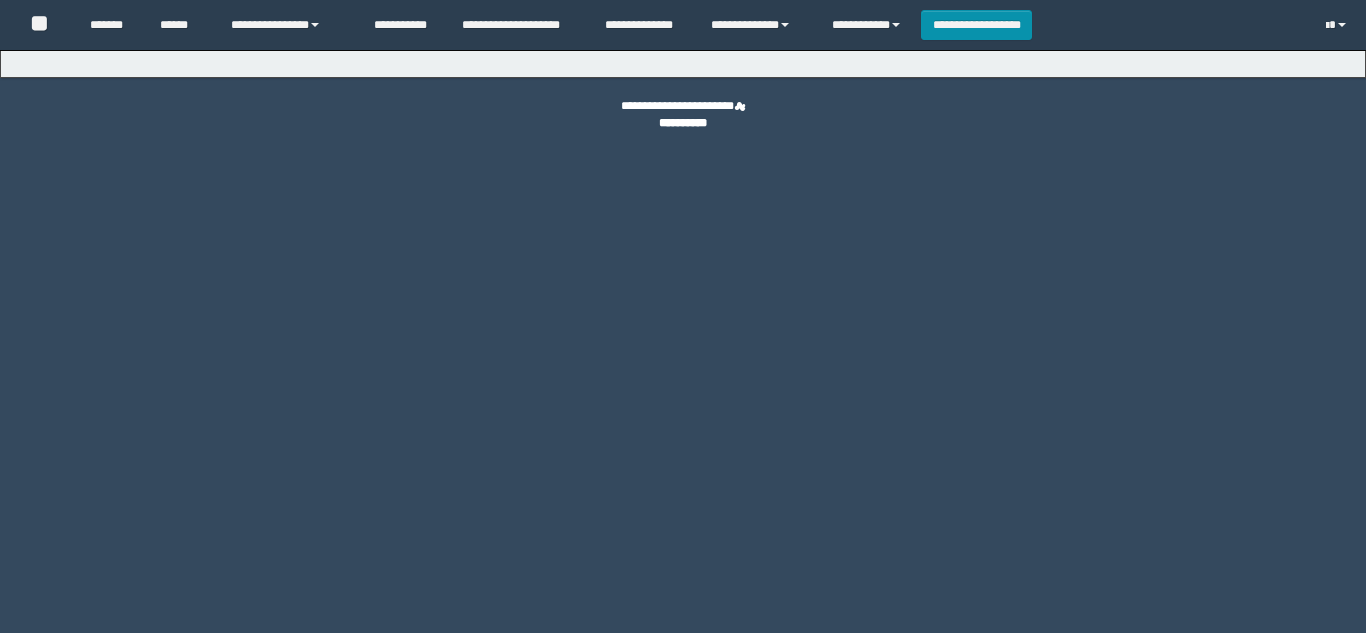 scroll, scrollTop: 0, scrollLeft: 0, axis: both 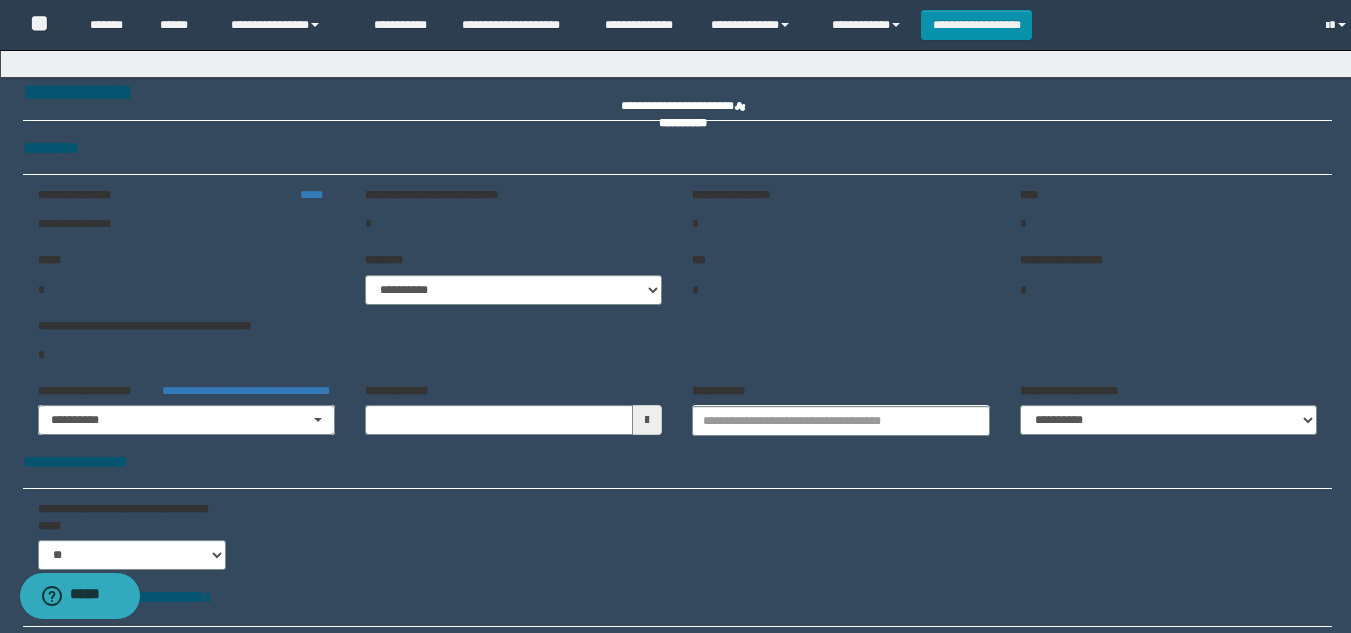 type on "**********" 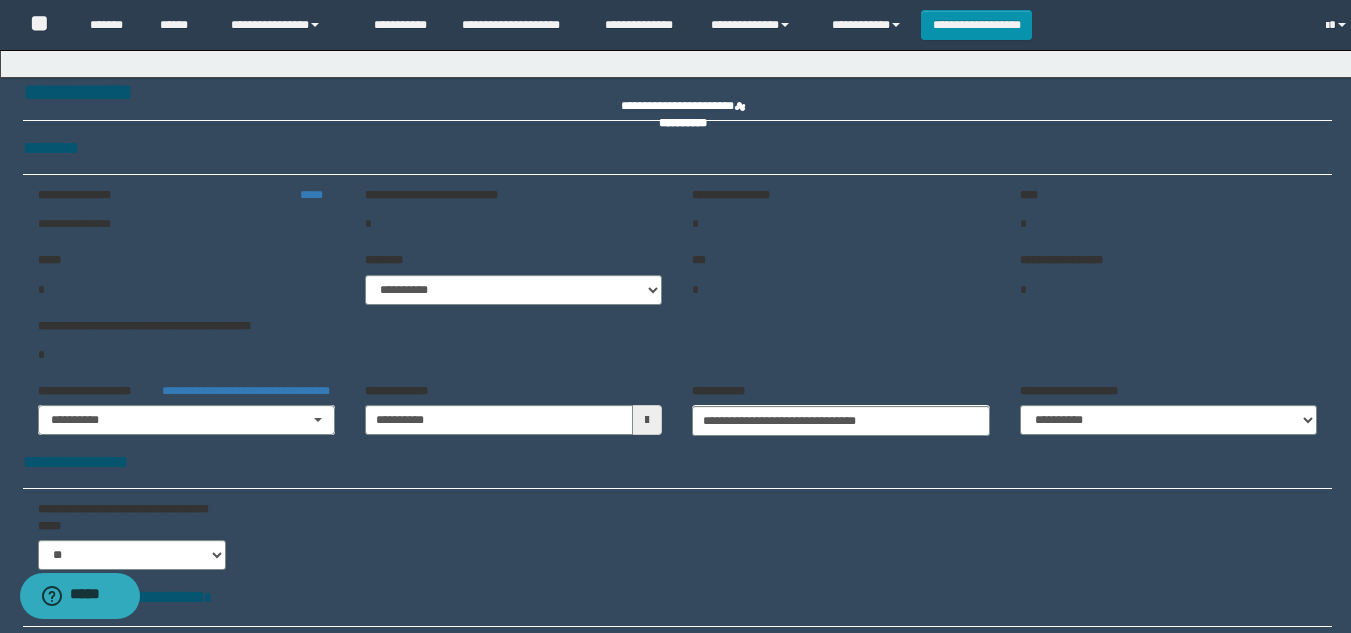 type on "**********" 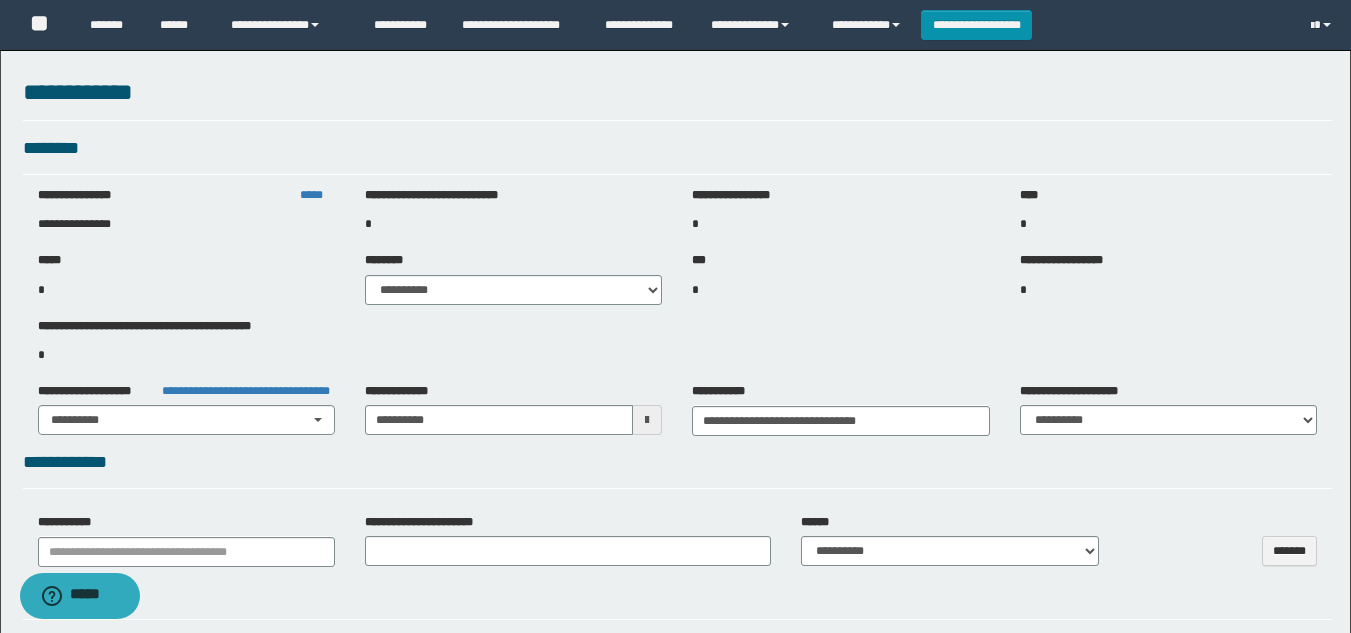 select on "***" 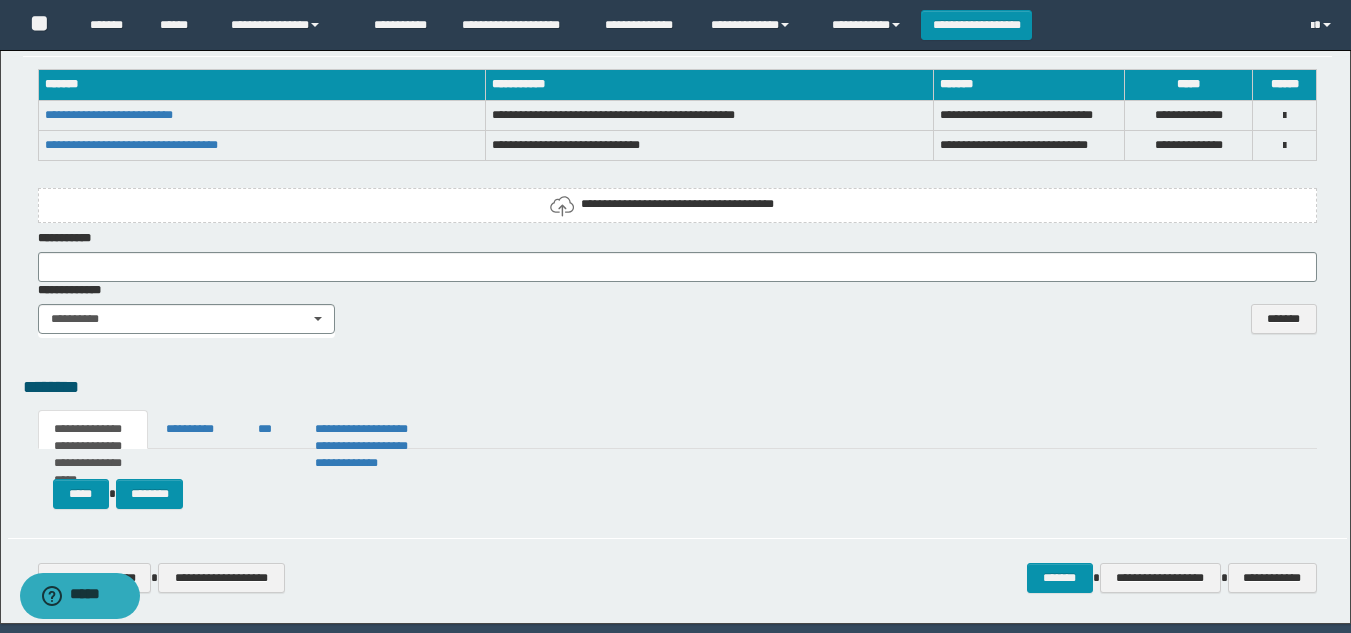 scroll, scrollTop: 2928, scrollLeft: 0, axis: vertical 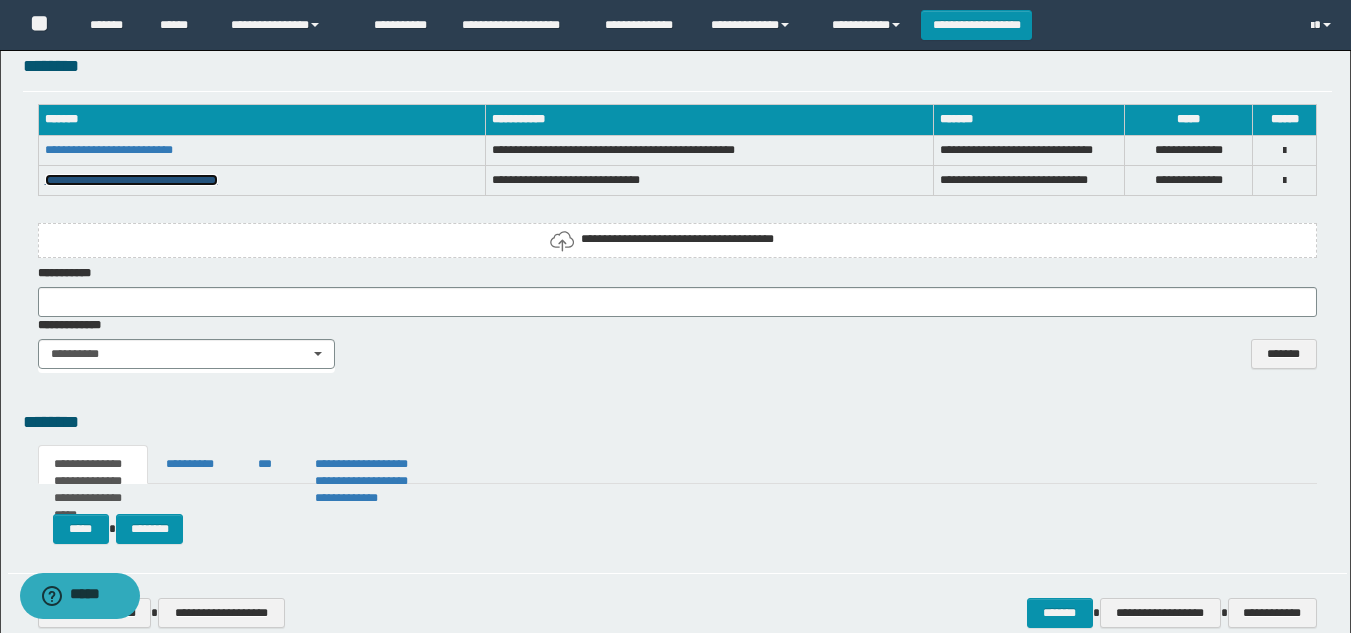 click on "**********" at bounding box center (131, 180) 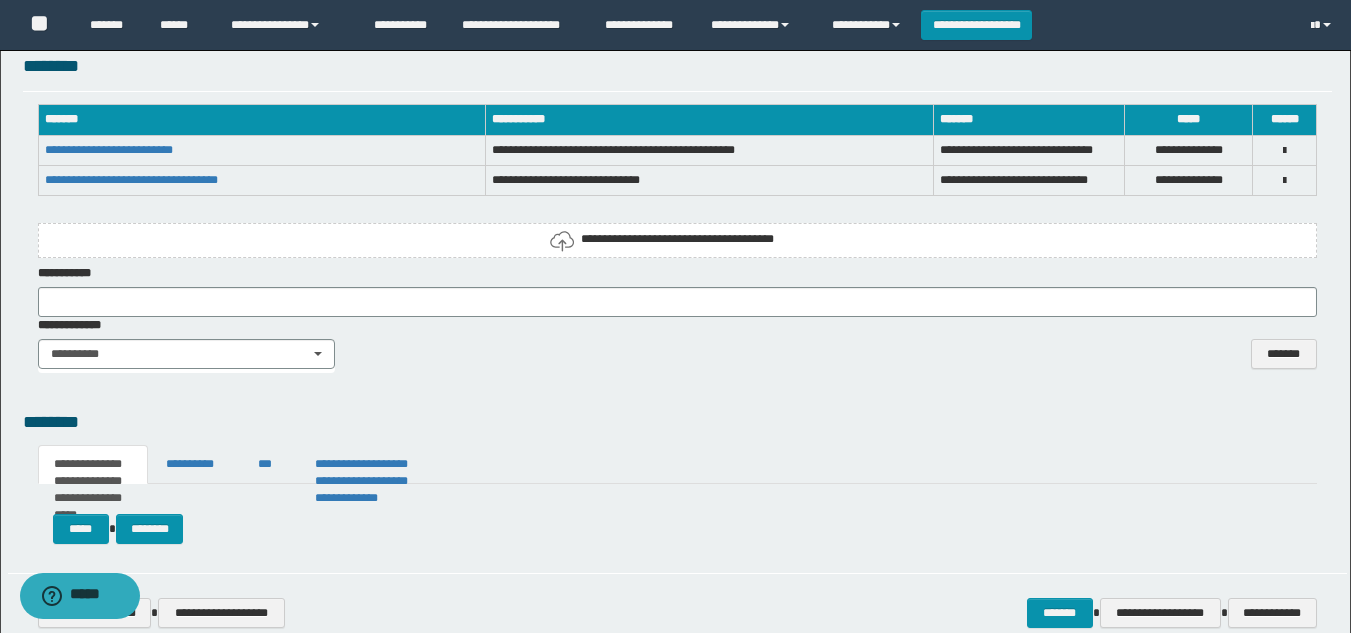 click on "**********" at bounding box center [677, -1111] 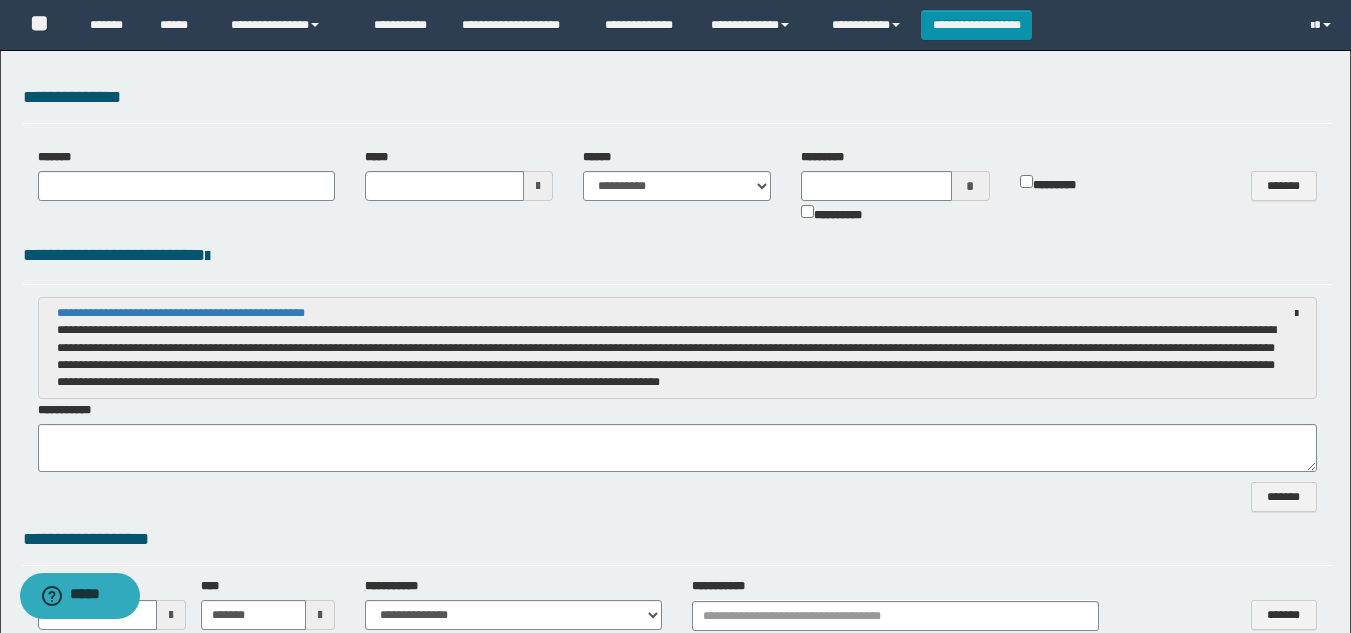 scroll, scrollTop: 1128, scrollLeft: 0, axis: vertical 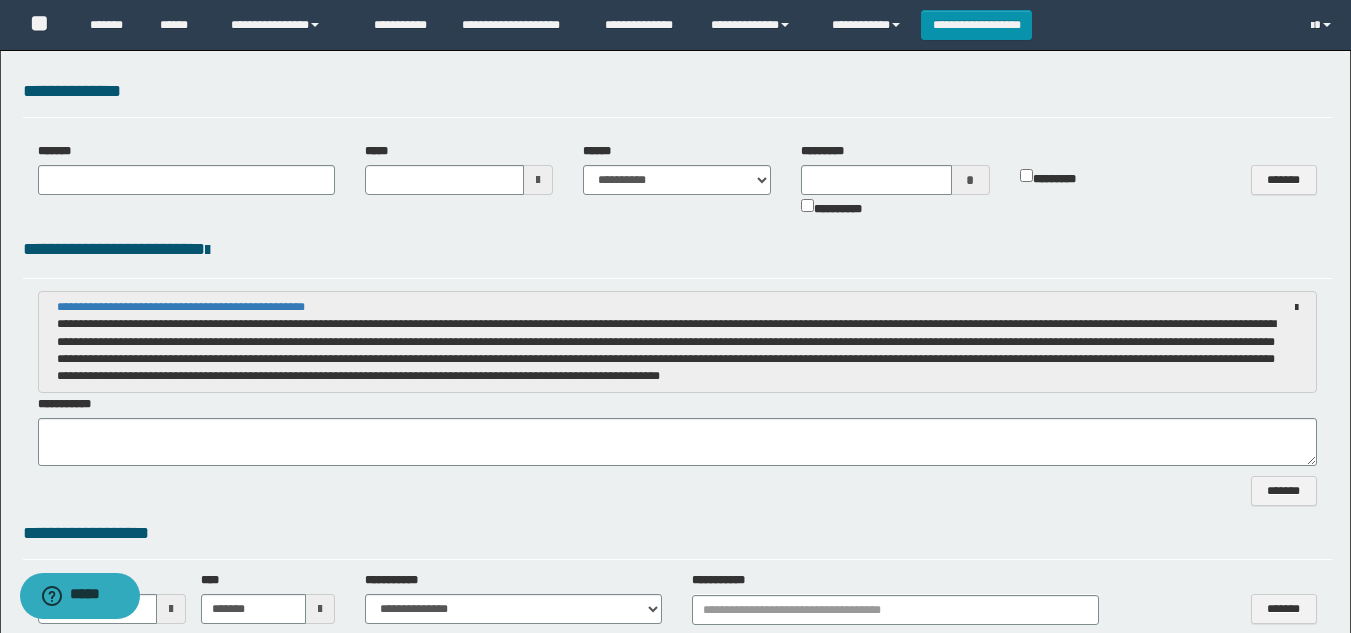 click on "**********" at bounding box center [677, 251] 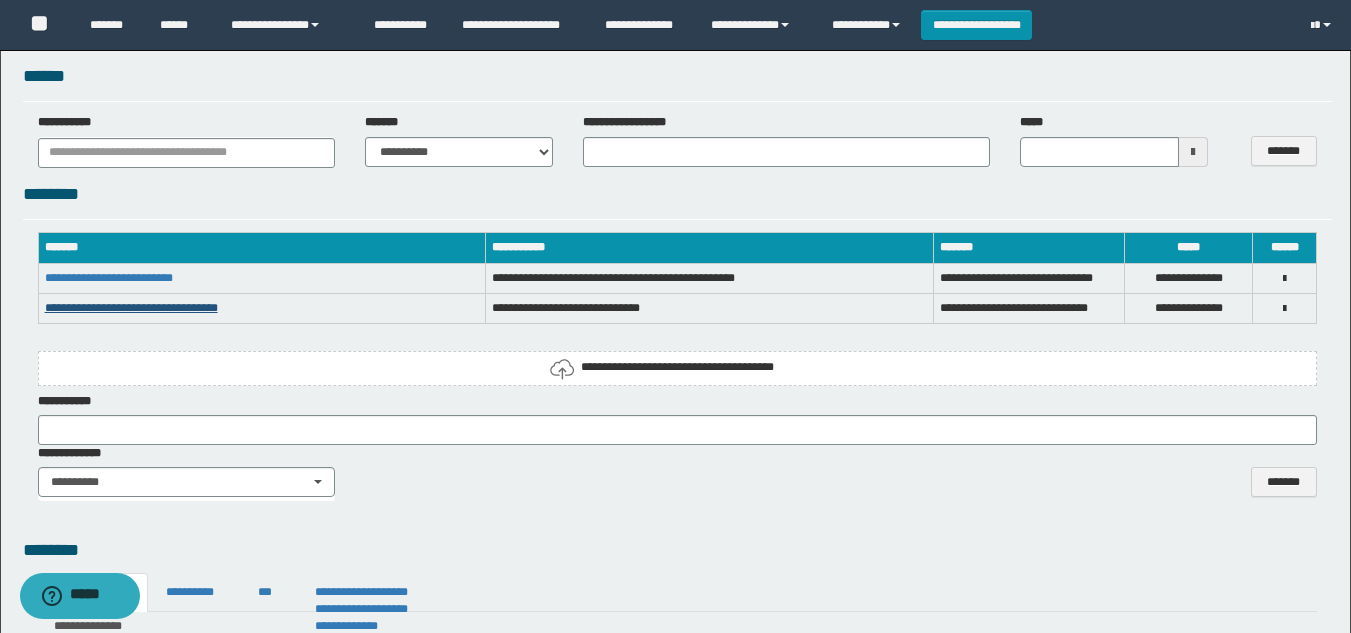 scroll, scrollTop: 0, scrollLeft: 0, axis: both 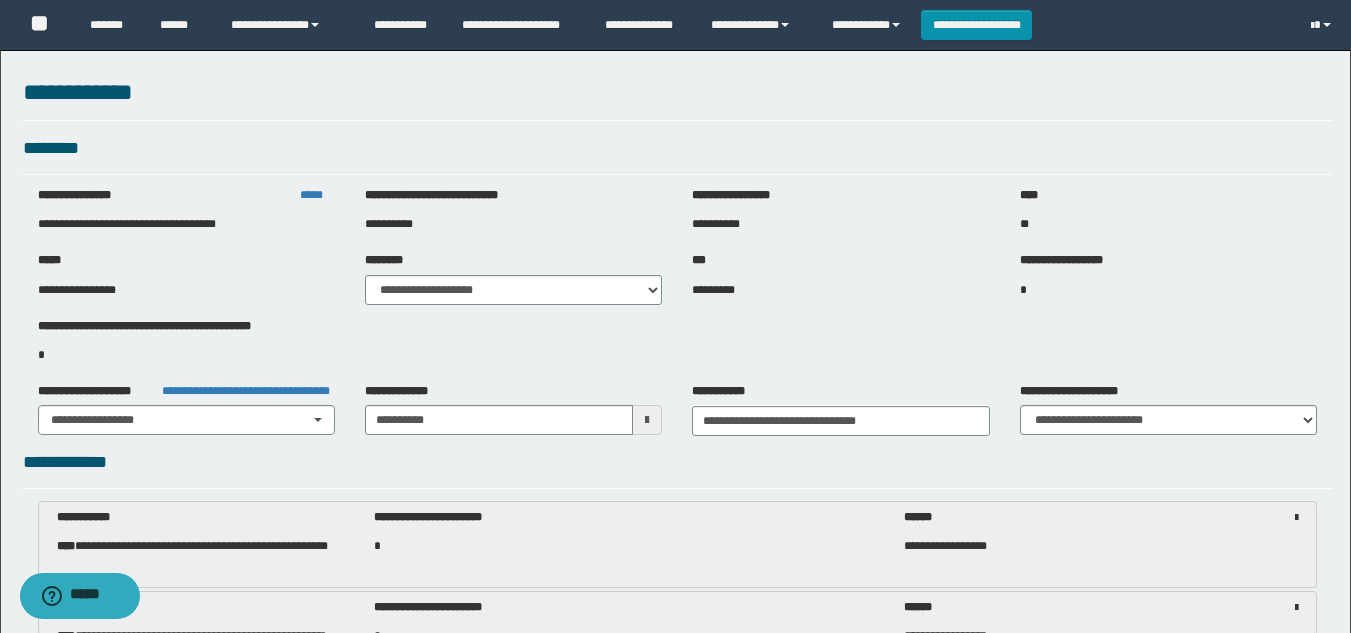 click on "**********" at bounding box center (127, 224) 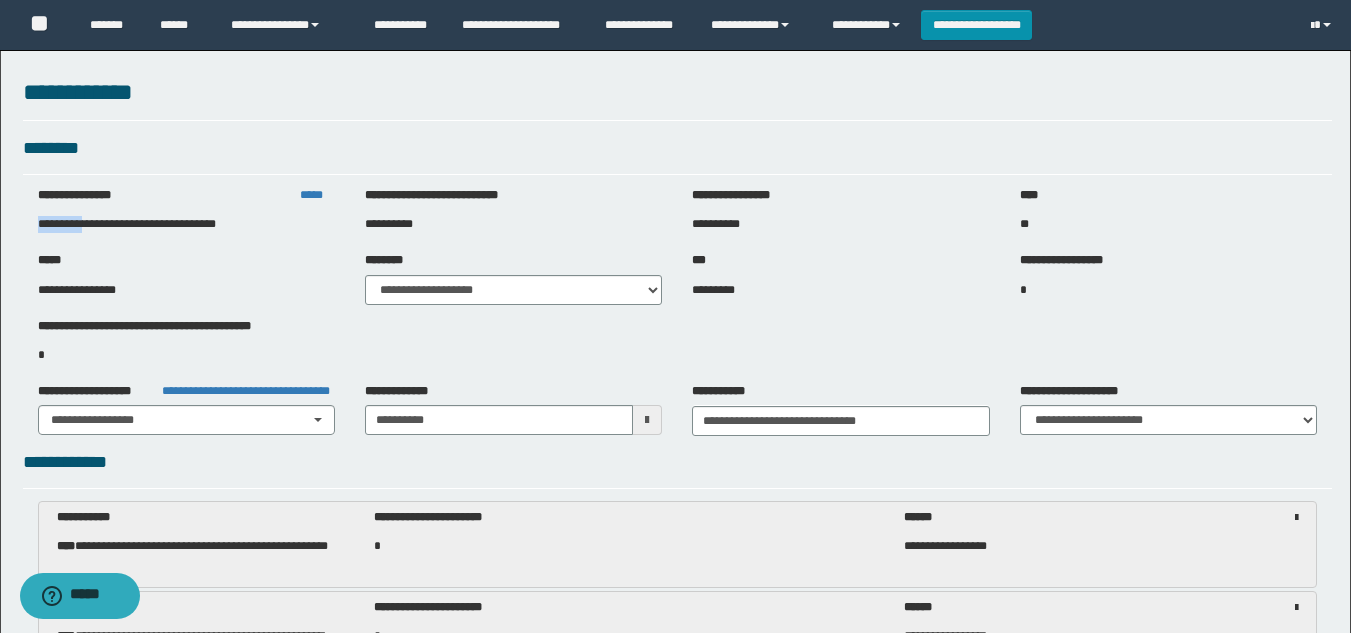 click on "**********" at bounding box center [127, 224] 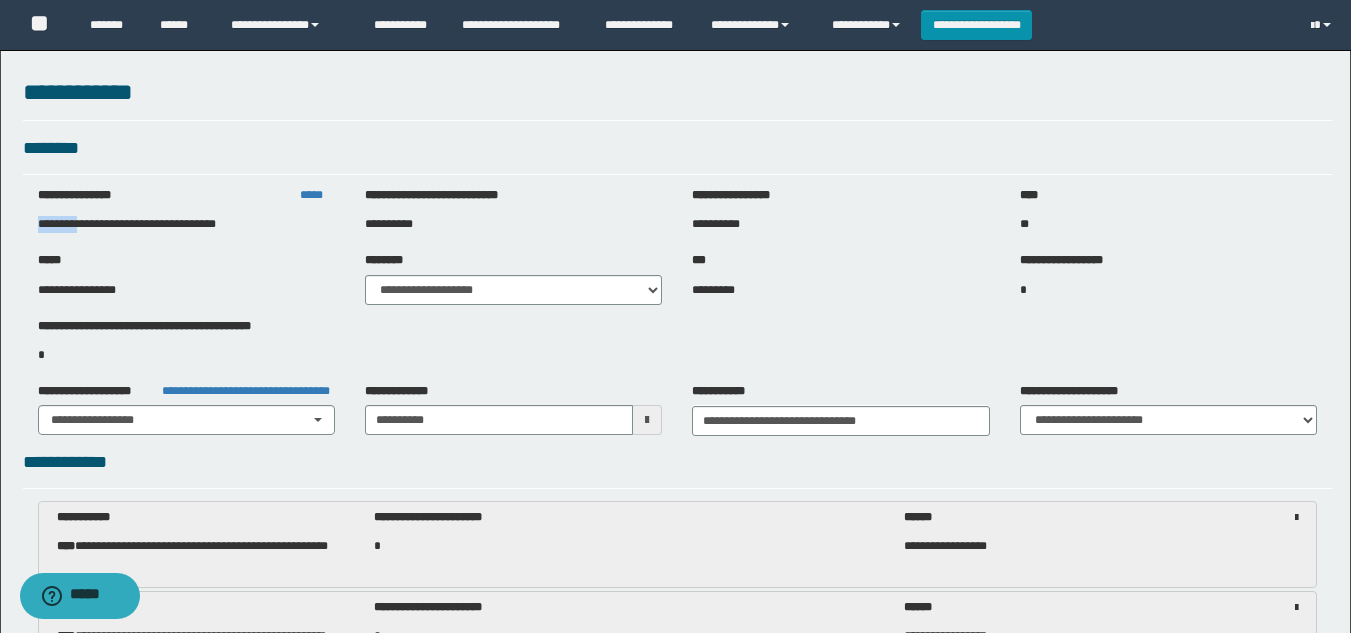 copy on "********" 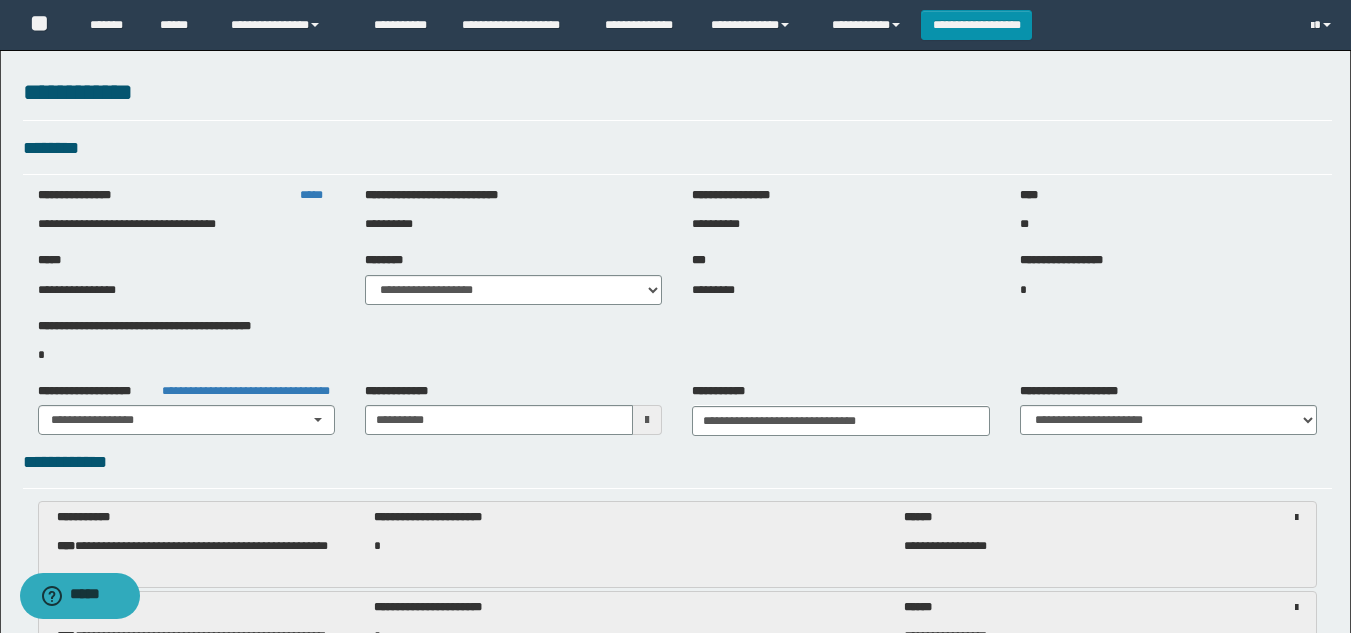 click on "********" at bounding box center (677, 149) 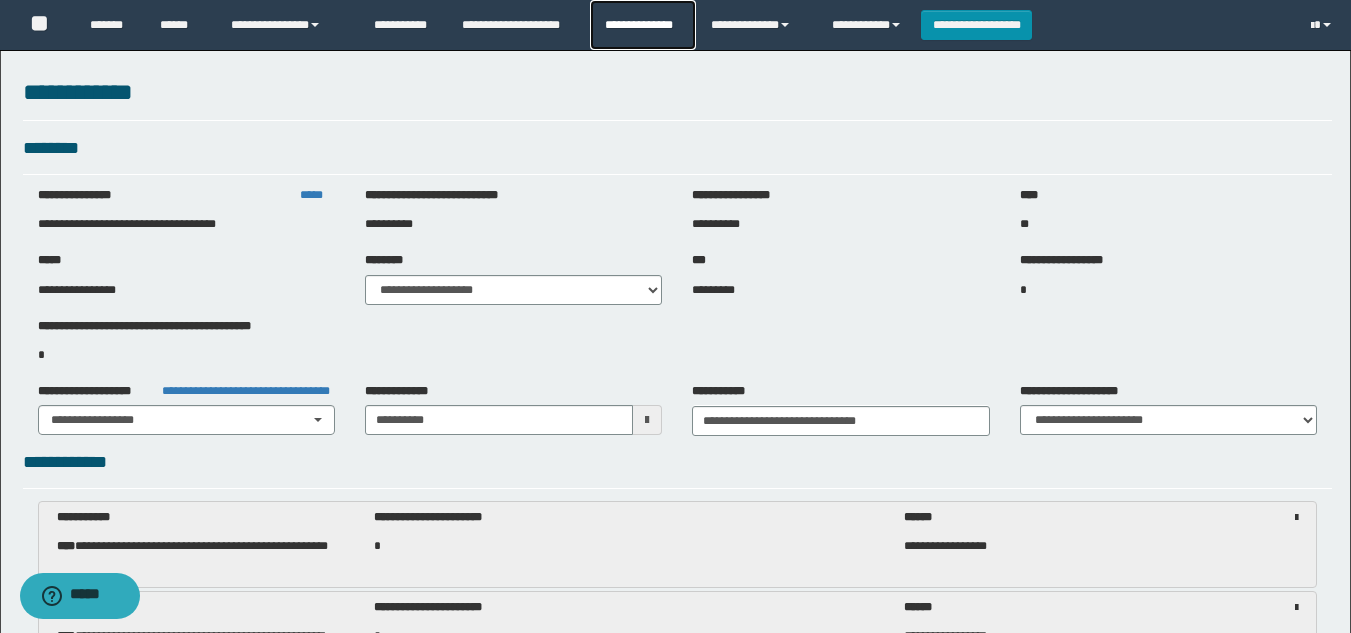click on "**********" at bounding box center [642, 25] 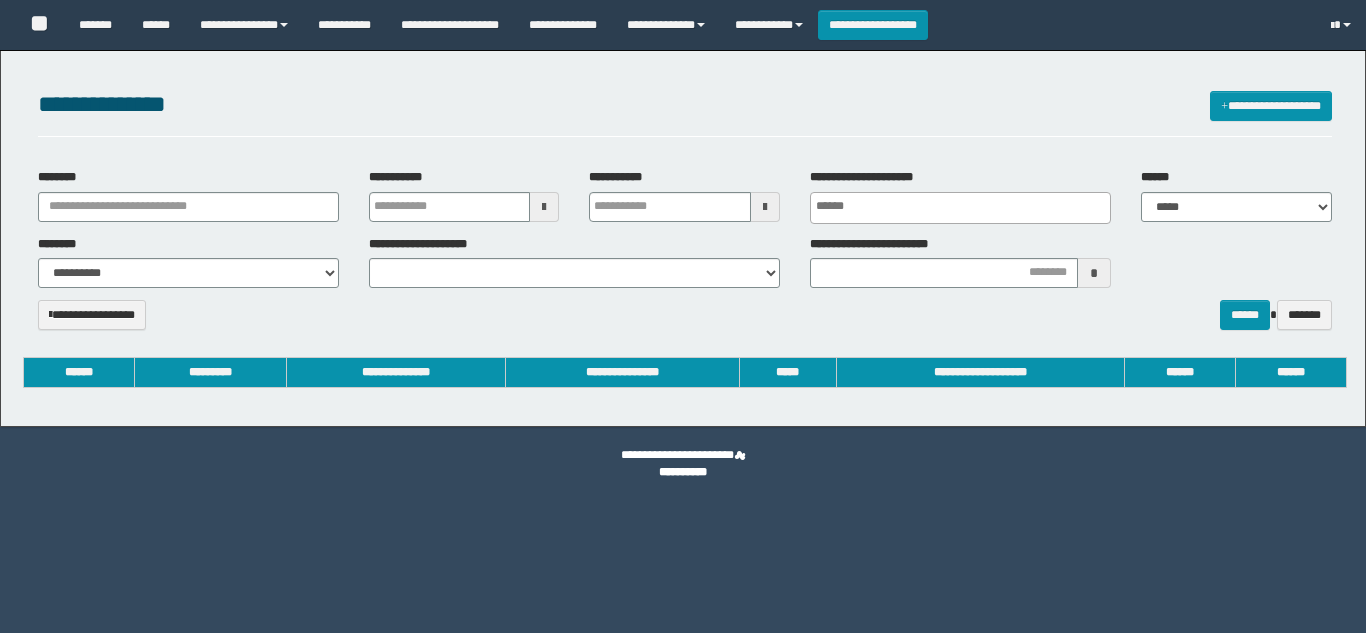 select 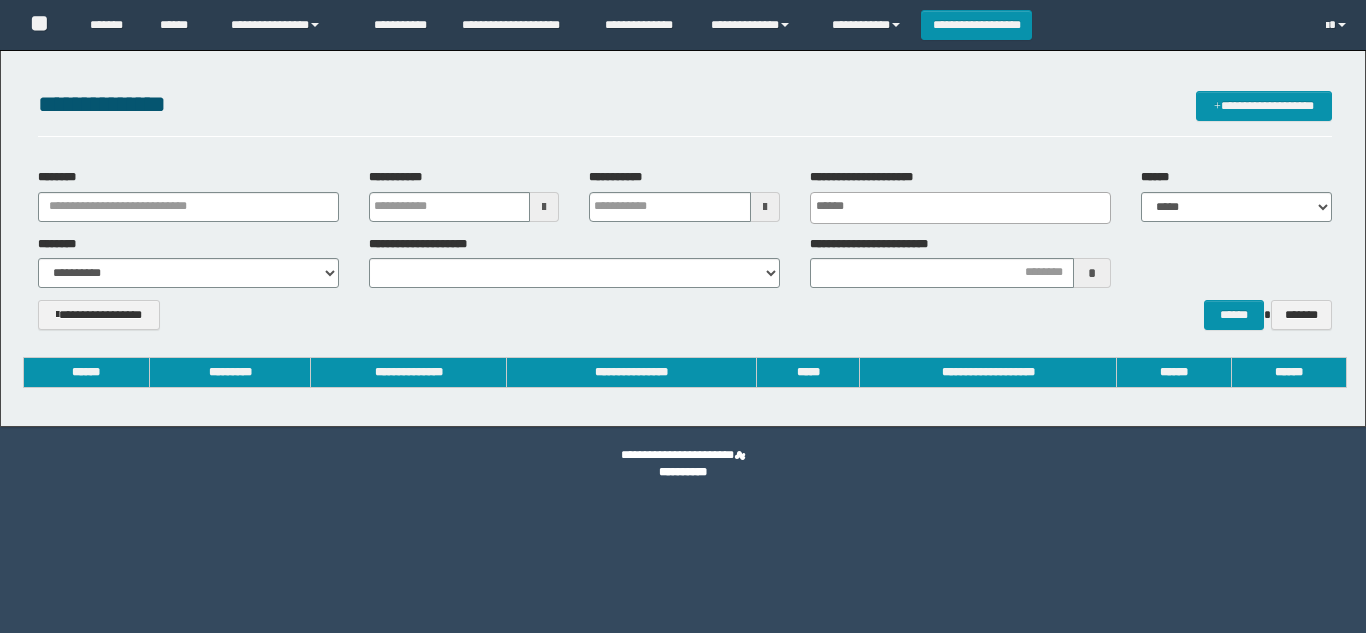 scroll, scrollTop: 0, scrollLeft: 0, axis: both 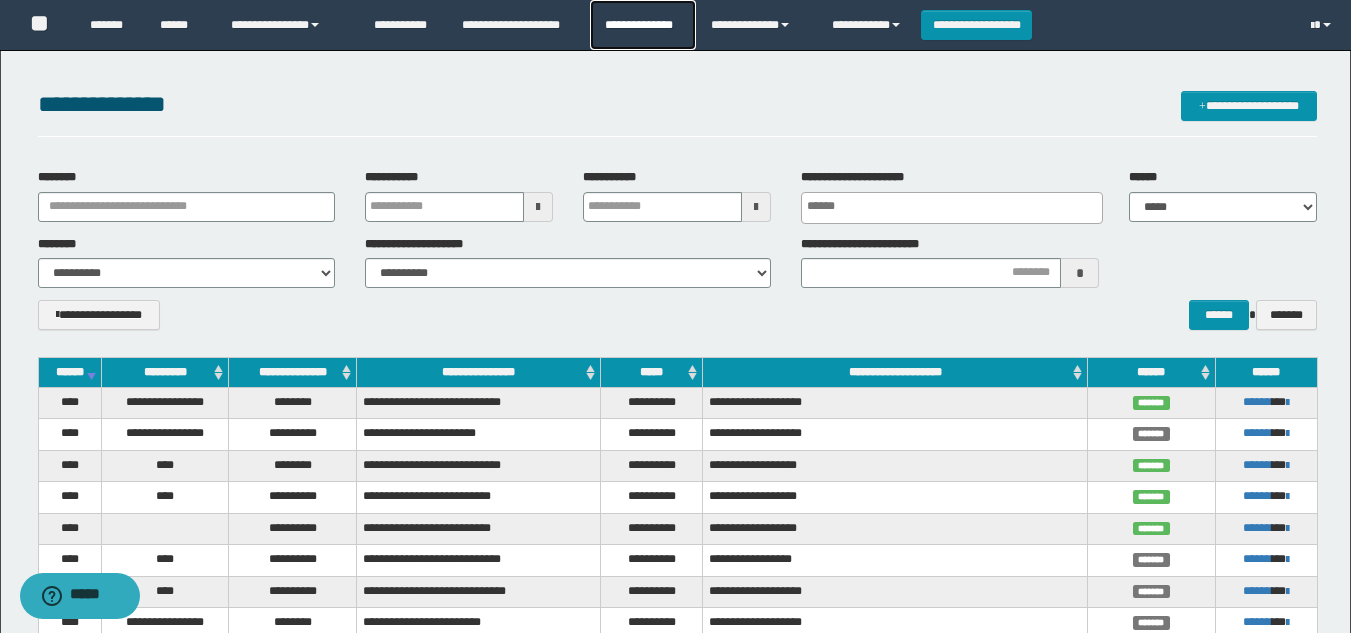click on "**********" at bounding box center (642, 25) 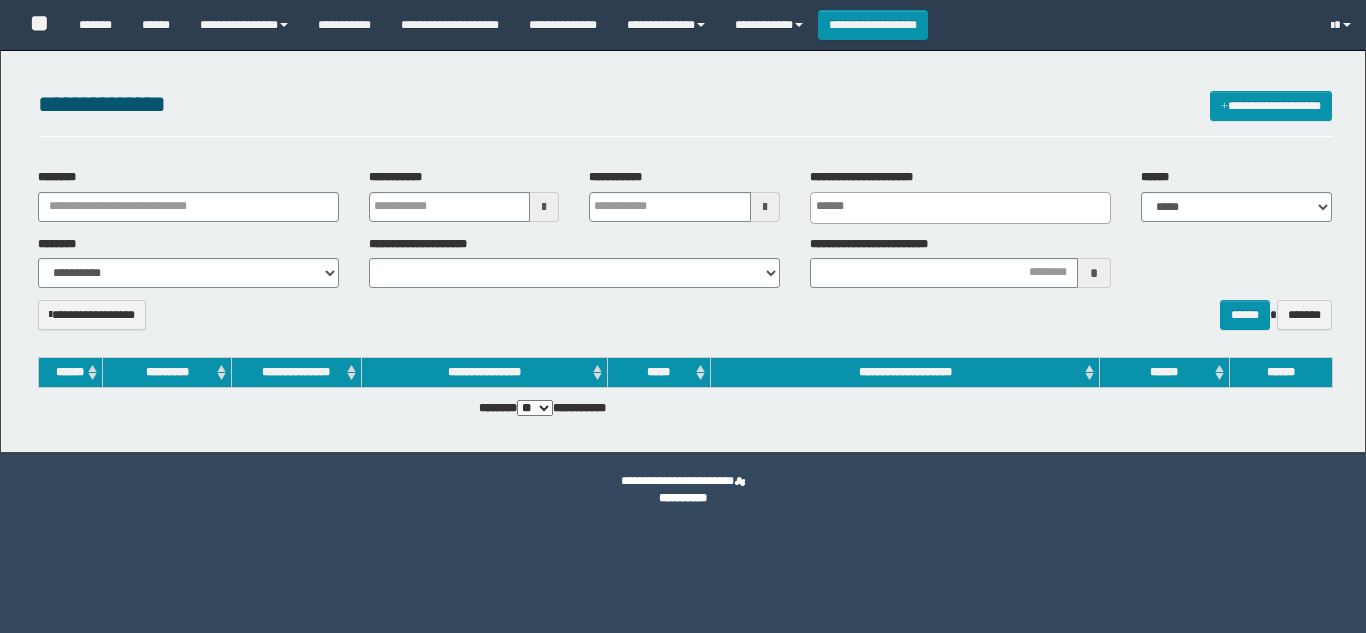 select 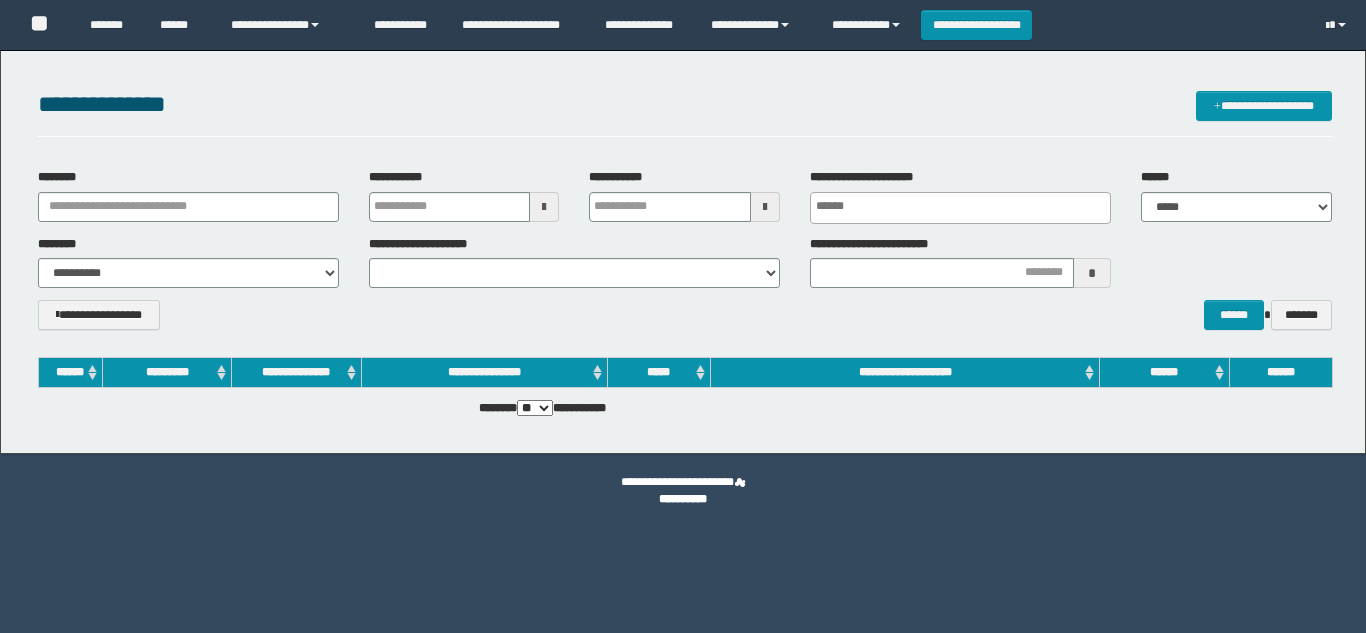 scroll, scrollTop: 0, scrollLeft: 0, axis: both 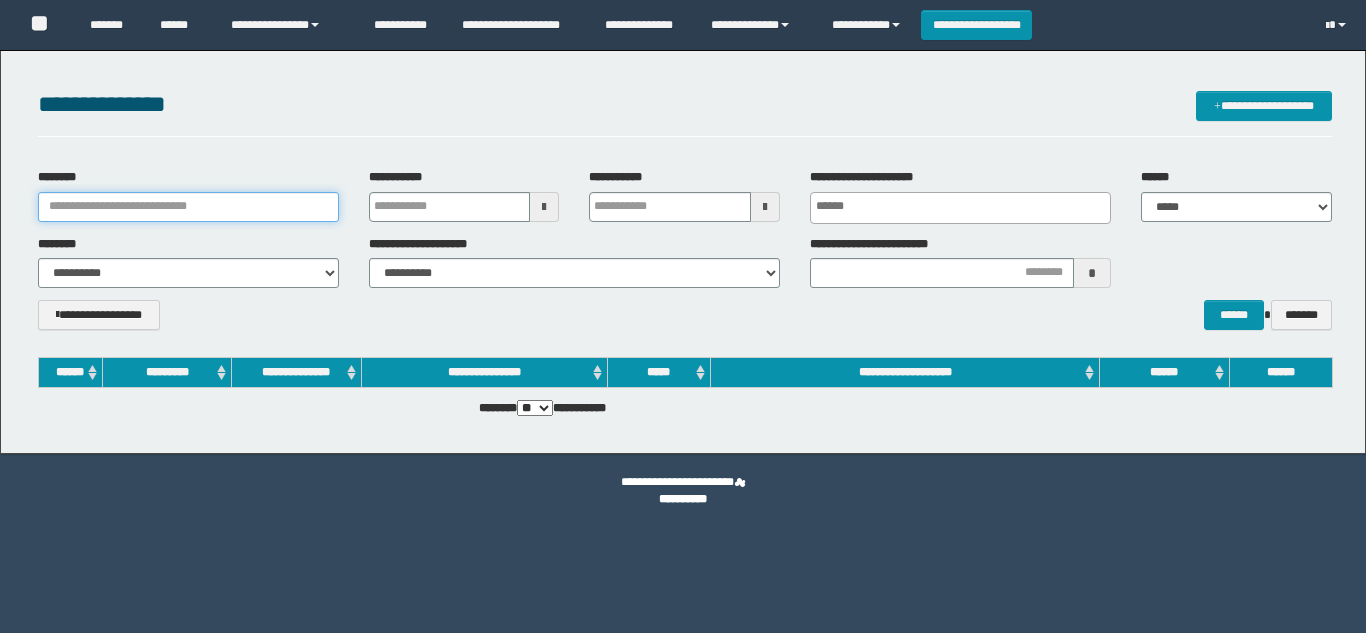 click on "********" at bounding box center (188, 207) 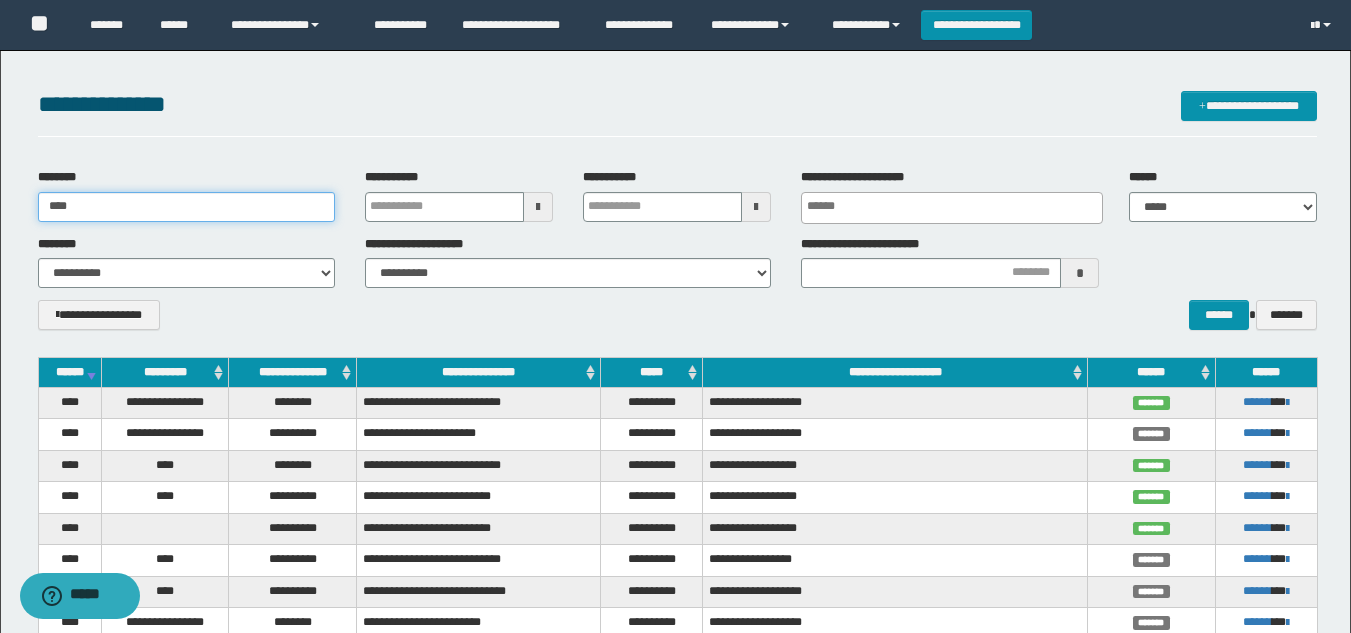 type on "****" 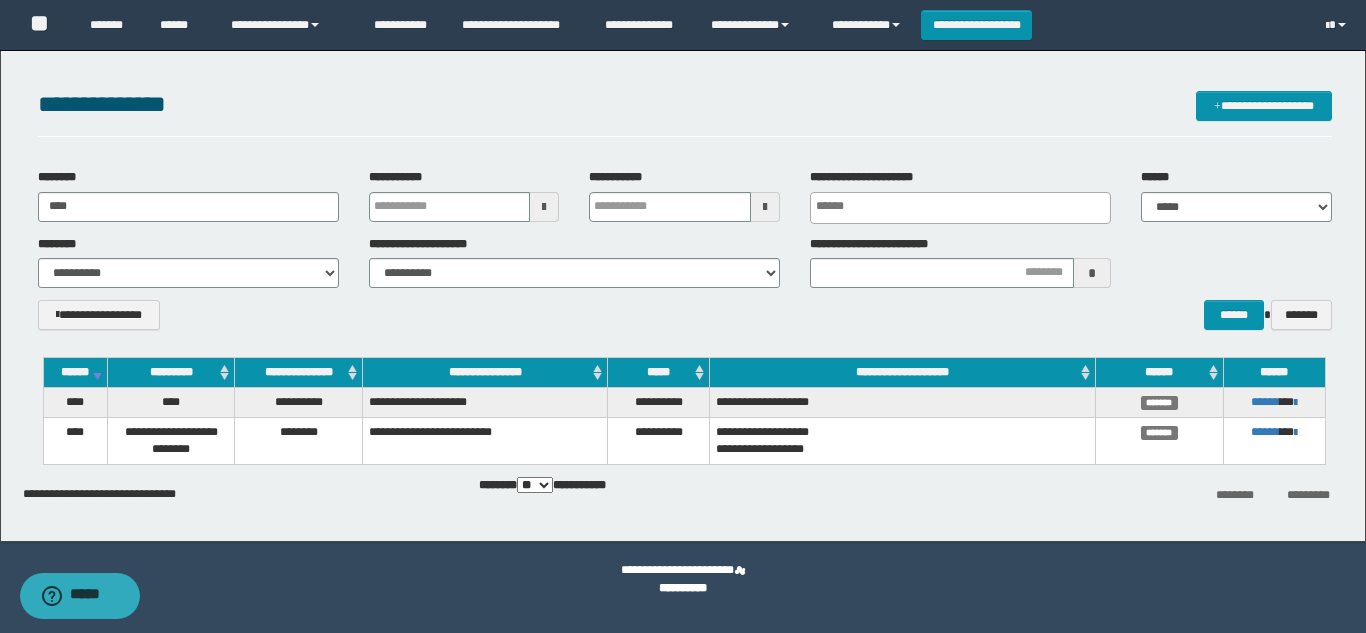 click on "**********" at bounding box center (685, 322) 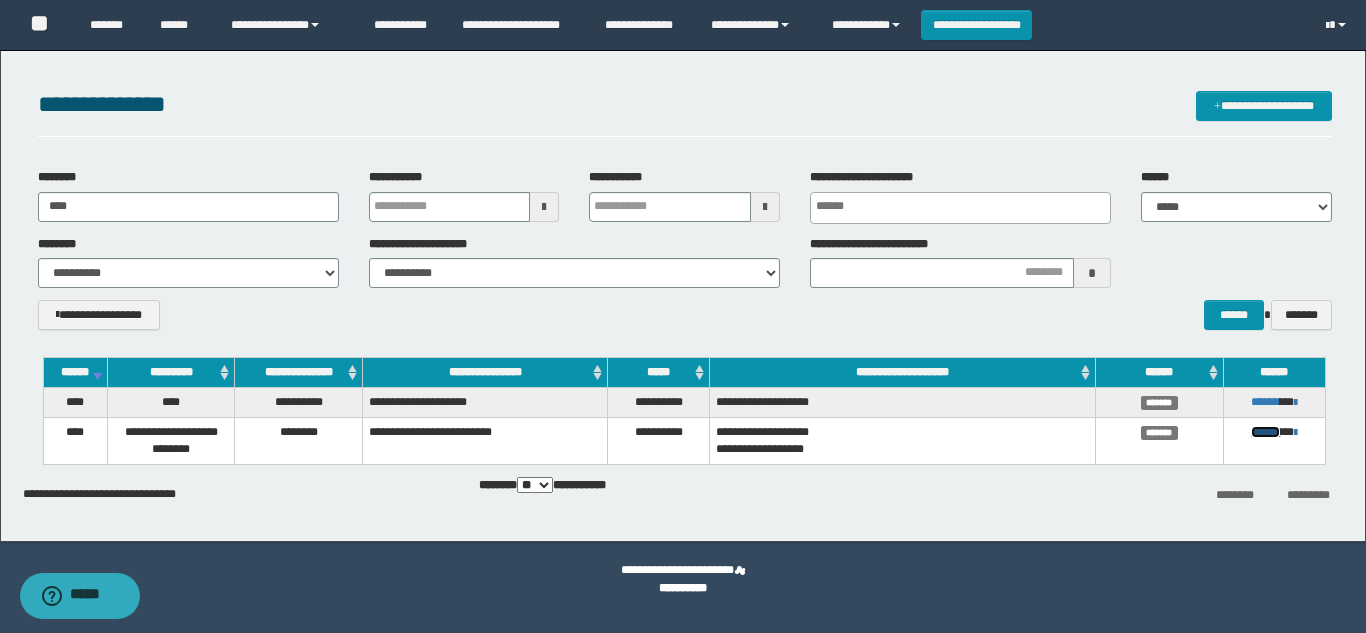 click on "******" at bounding box center (1265, 432) 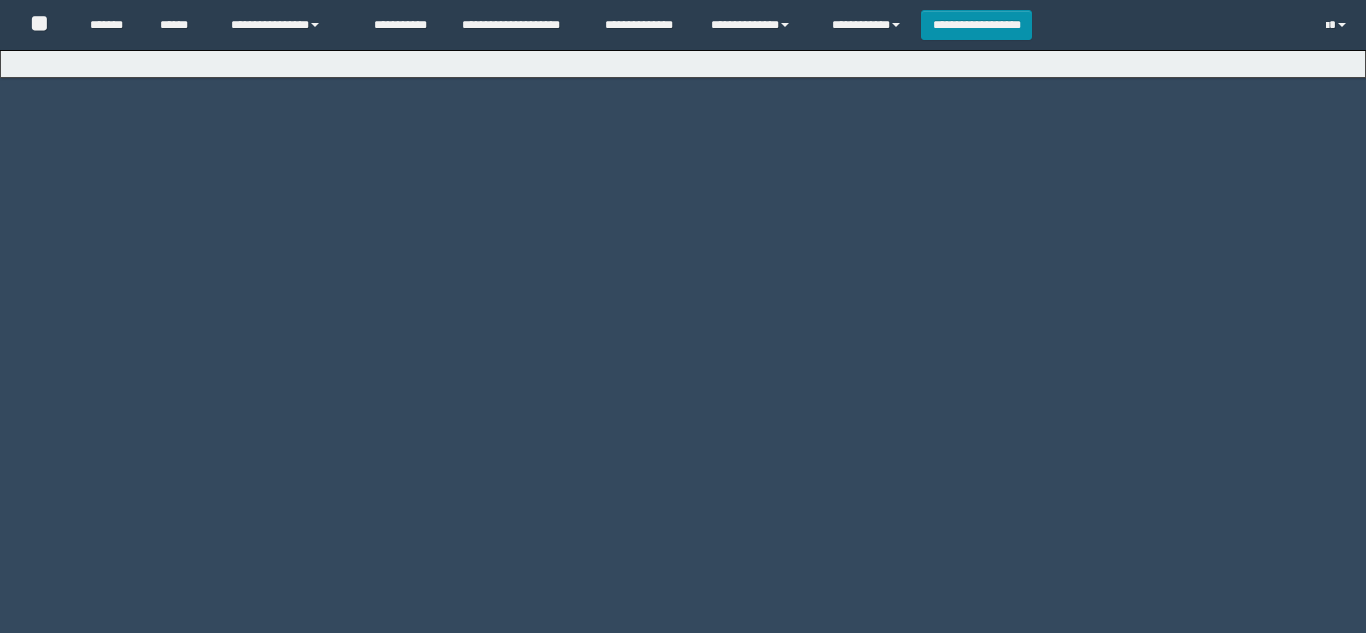 scroll, scrollTop: 0, scrollLeft: 0, axis: both 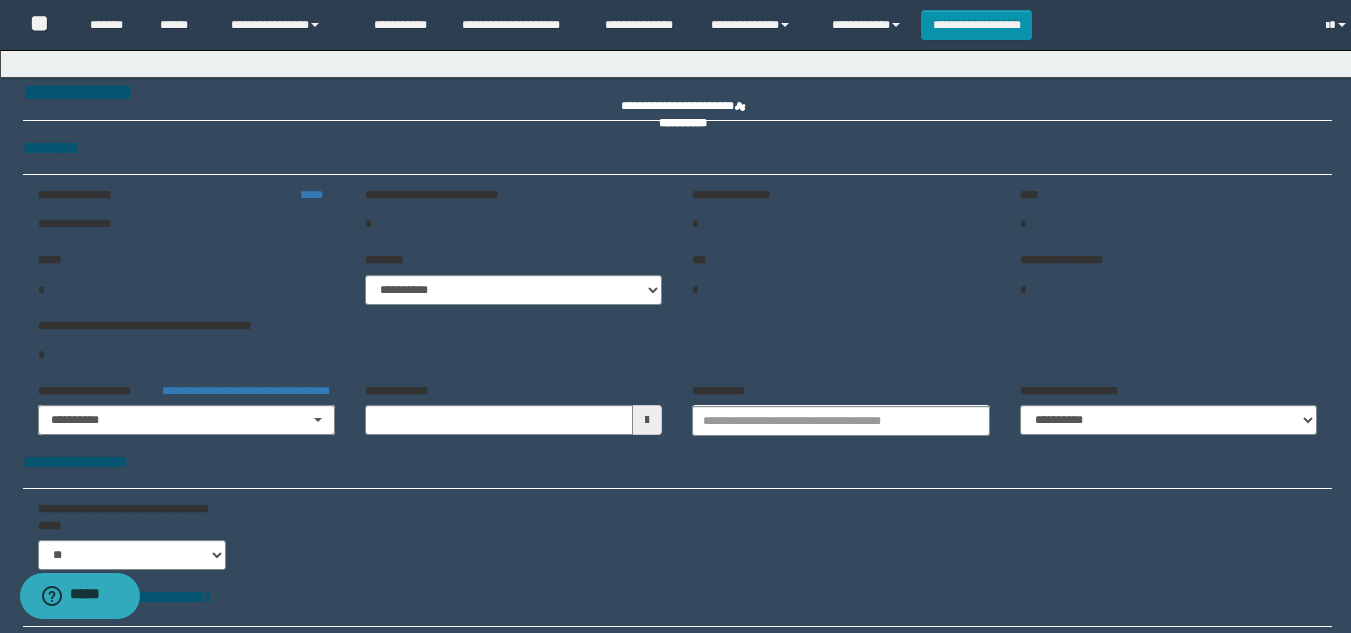 type on "**********" 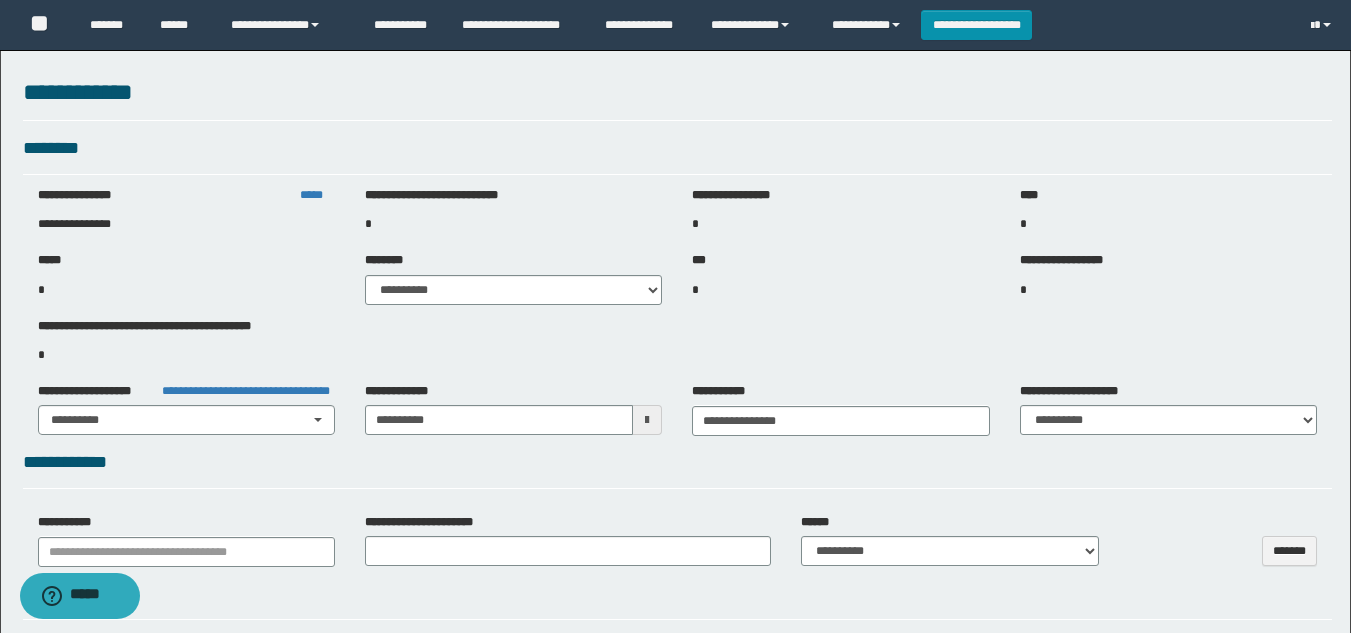 select on "***" 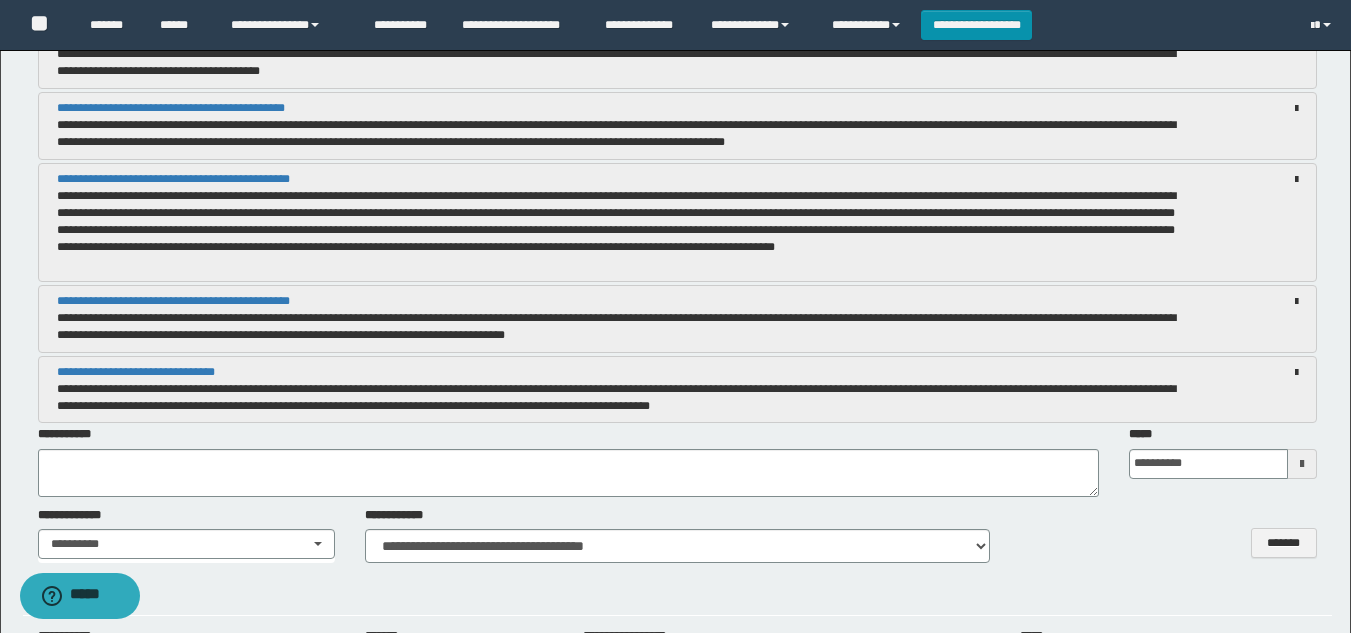 scroll, scrollTop: 2500, scrollLeft: 0, axis: vertical 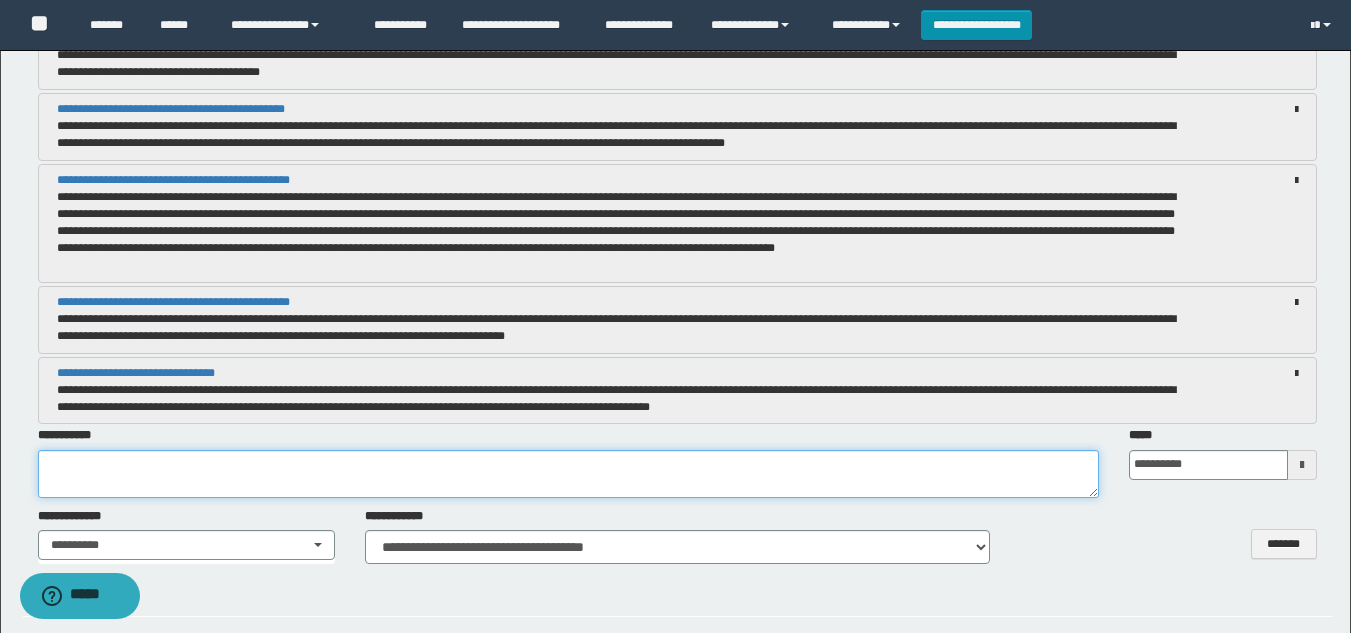 click at bounding box center (568, 474) 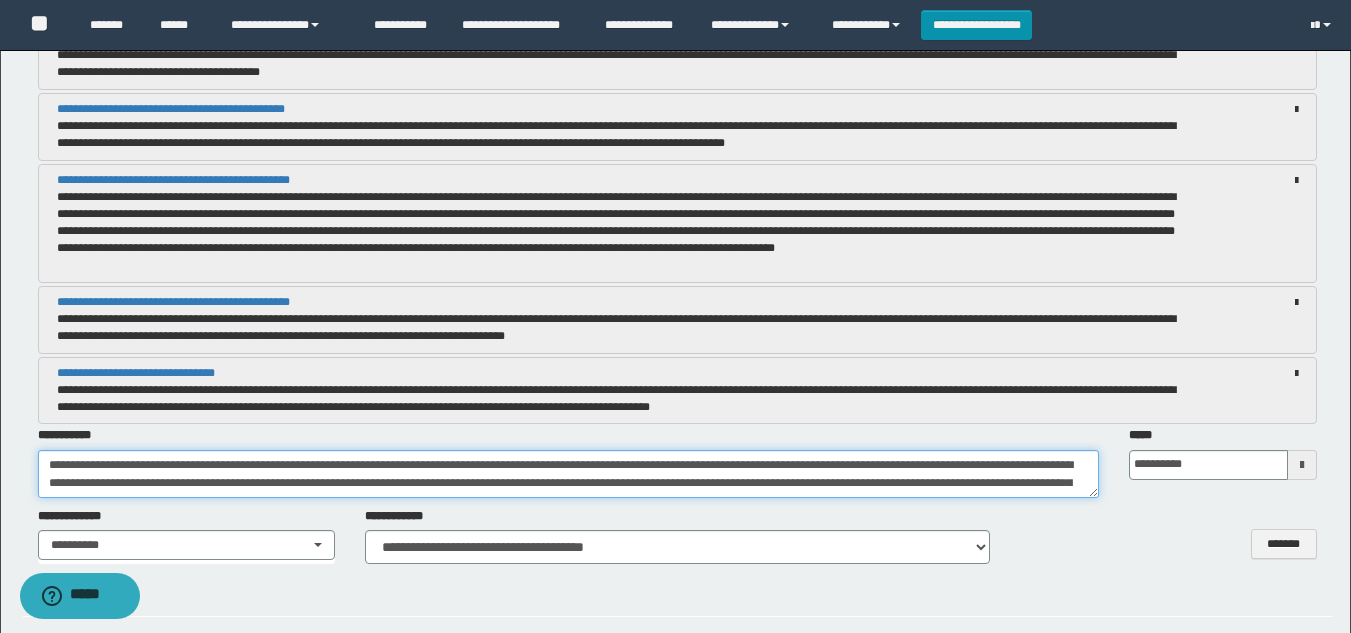 scroll, scrollTop: 65, scrollLeft: 0, axis: vertical 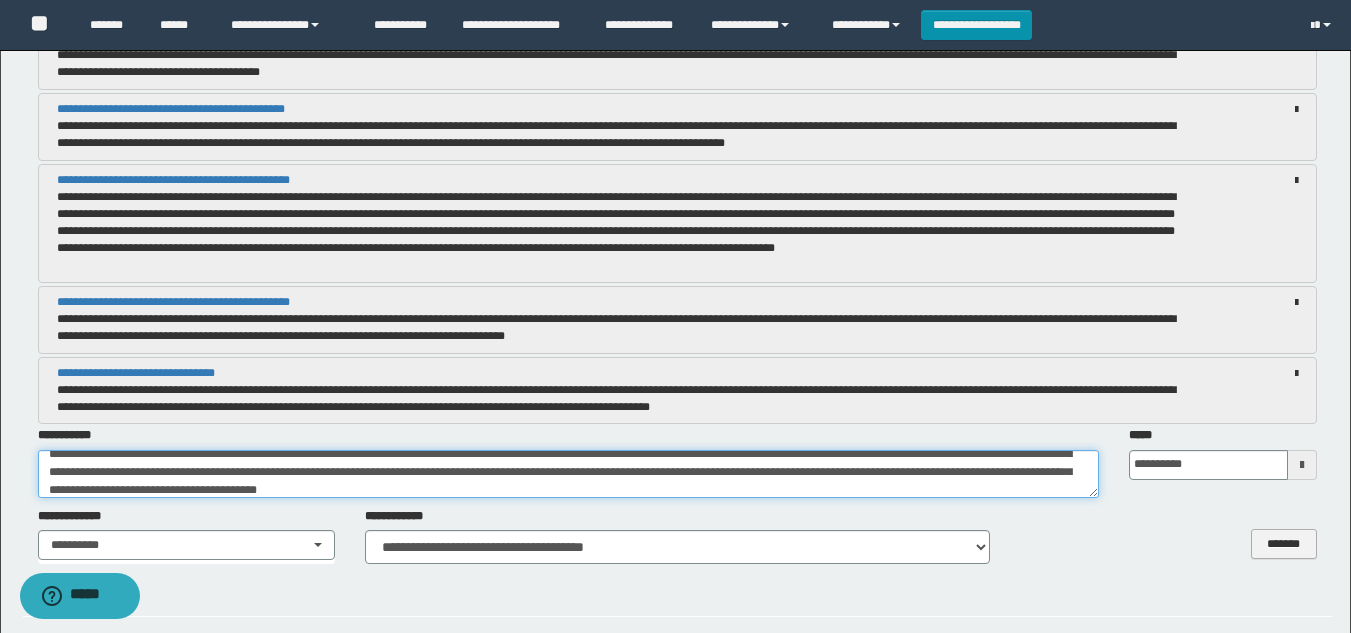 type on "**********" 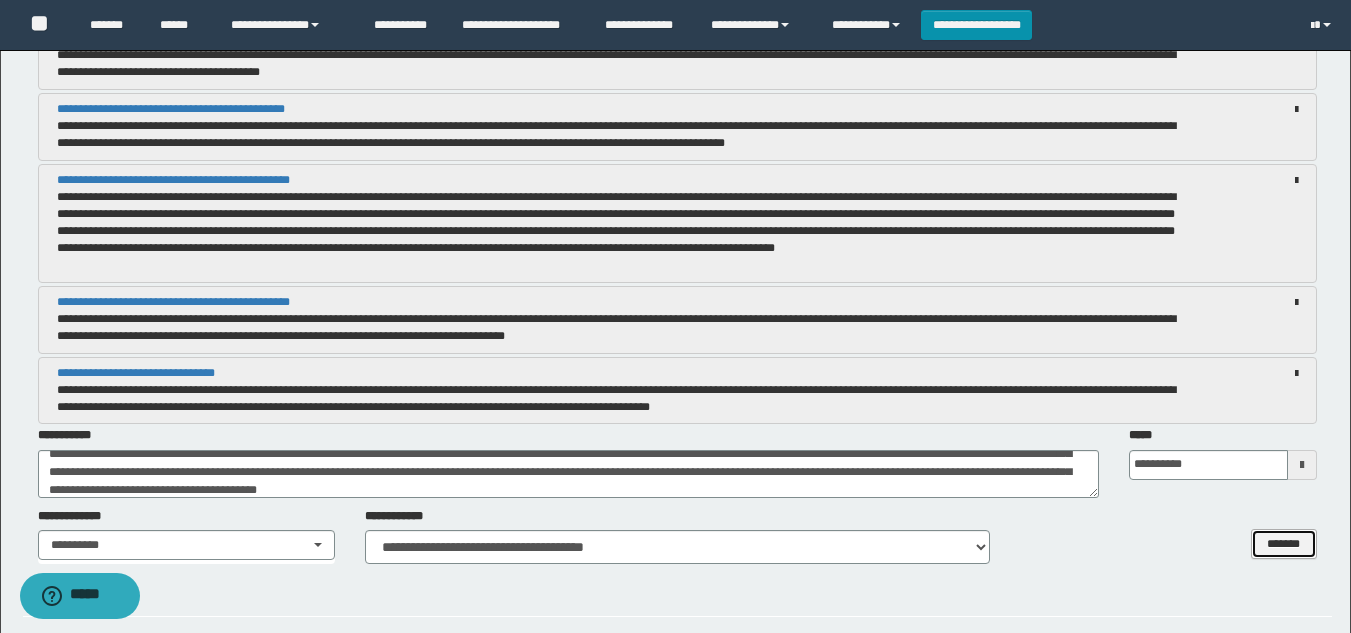 click on "*******" at bounding box center (1284, 544) 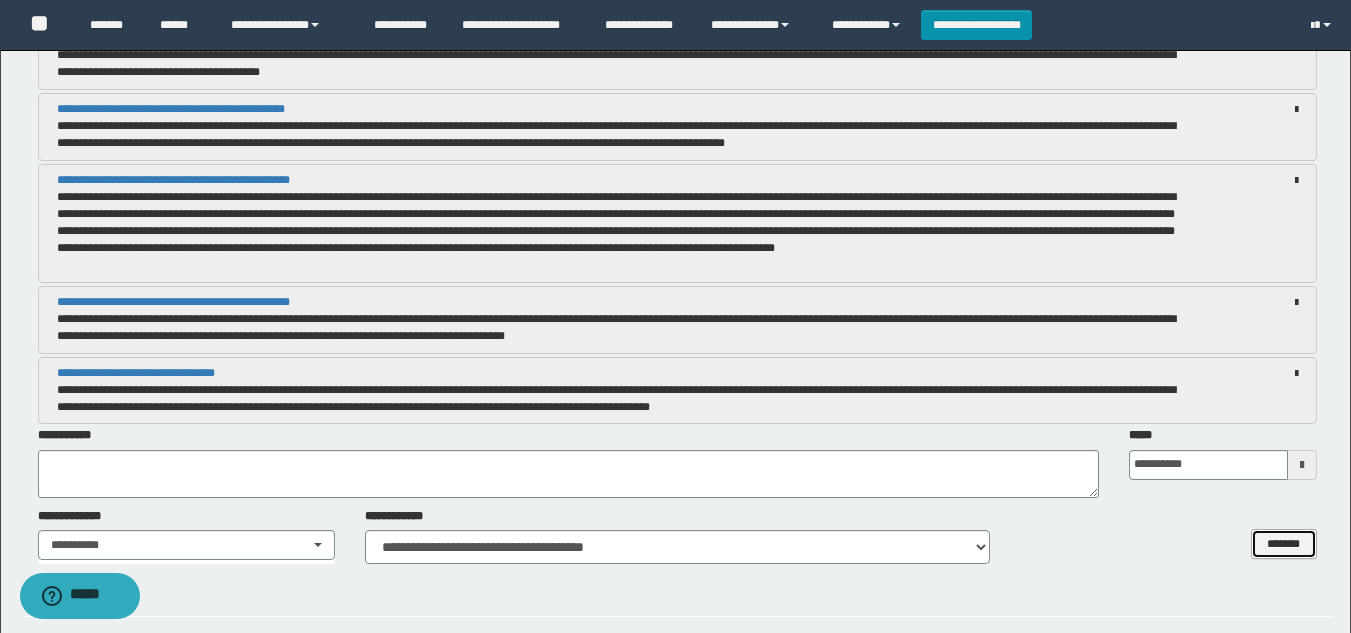 select 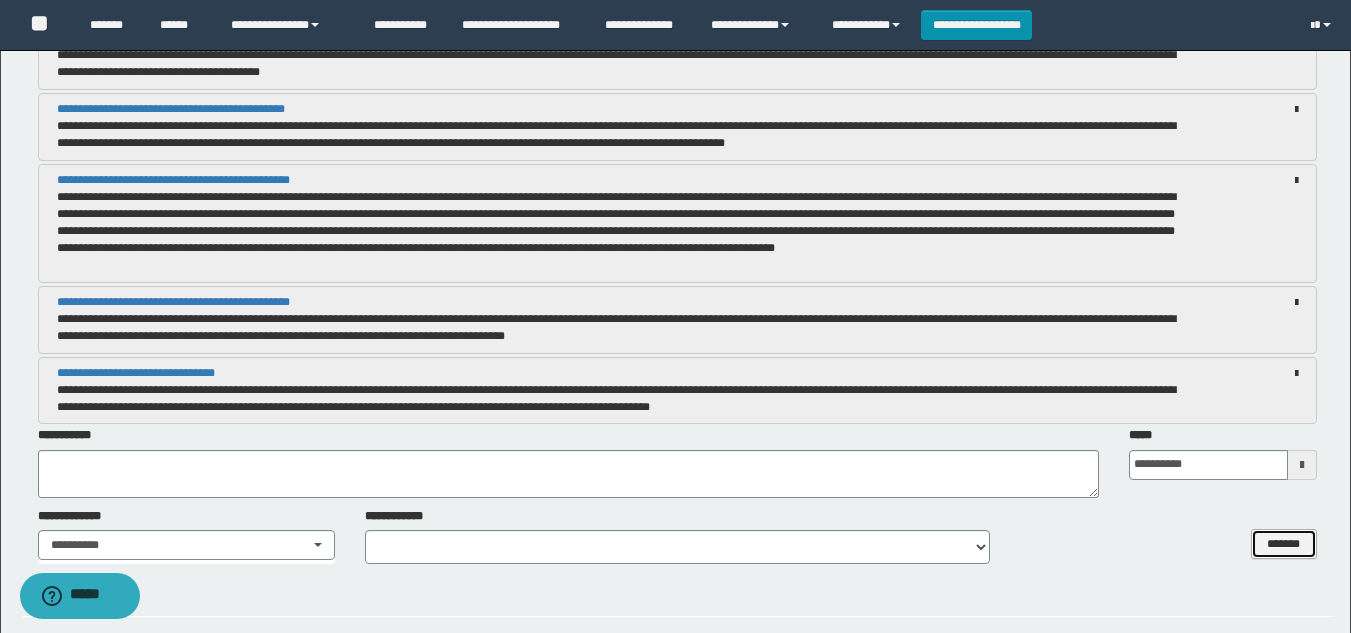 scroll, scrollTop: 0, scrollLeft: 0, axis: both 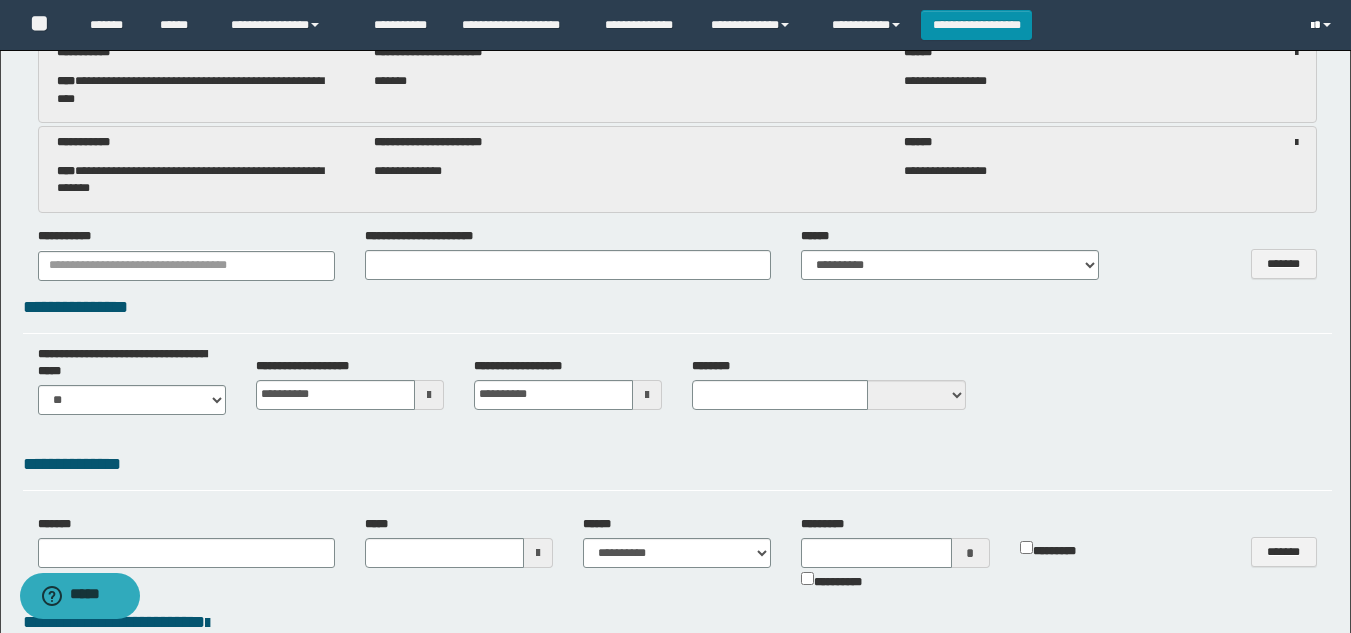 click at bounding box center [1323, 25] 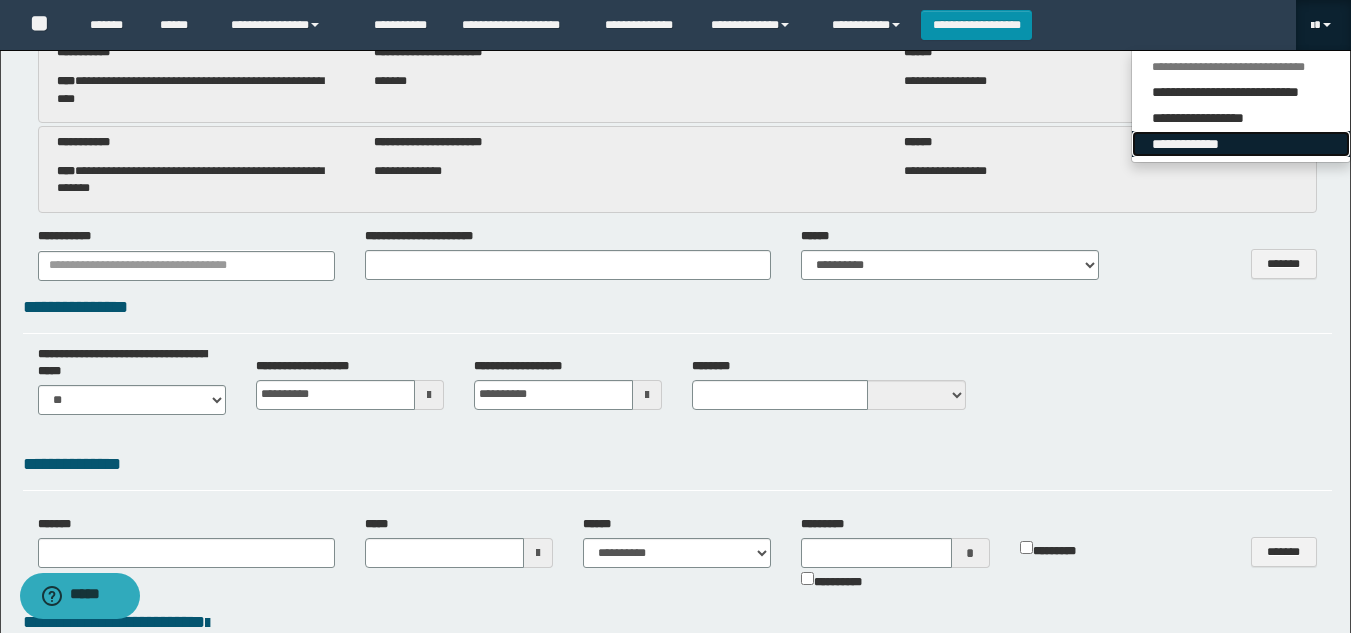 click on "**********" at bounding box center (1241, 144) 